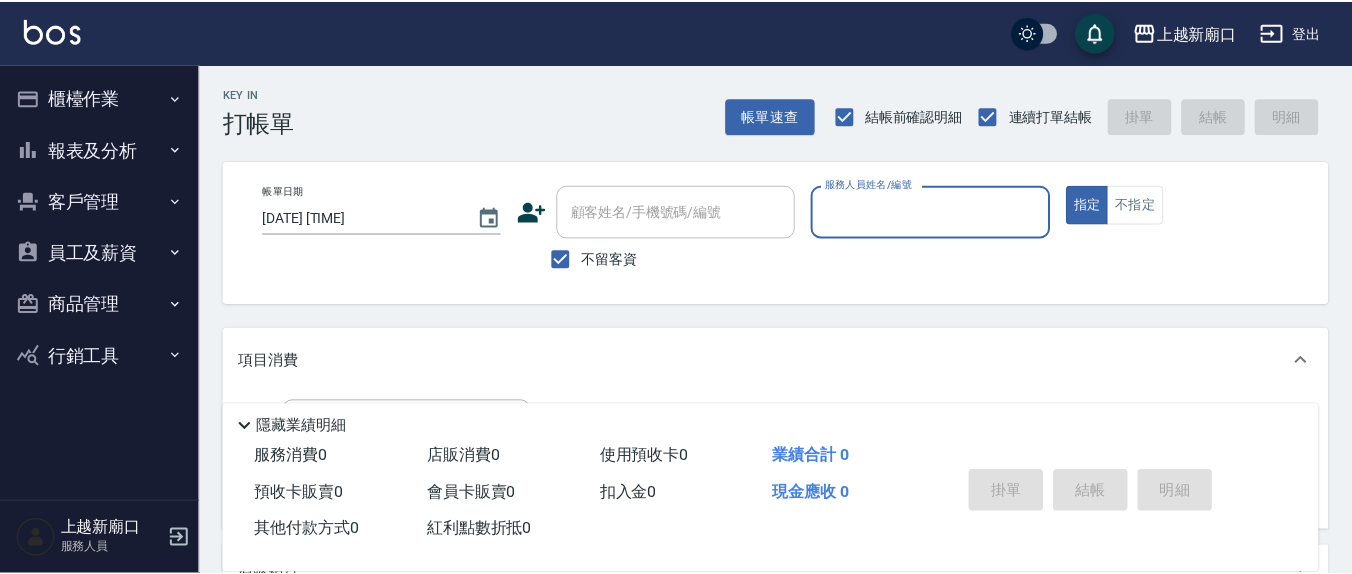 scroll, scrollTop: 0, scrollLeft: 0, axis: both 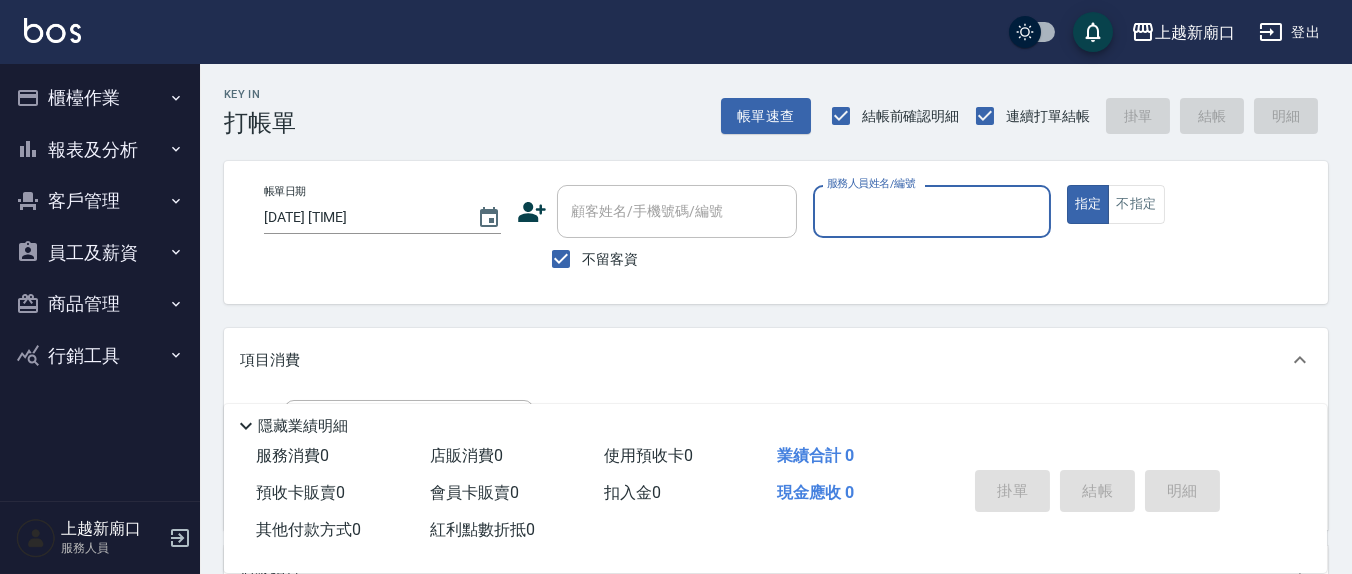 click on "服務人員姓名/編號" at bounding box center (931, 211) 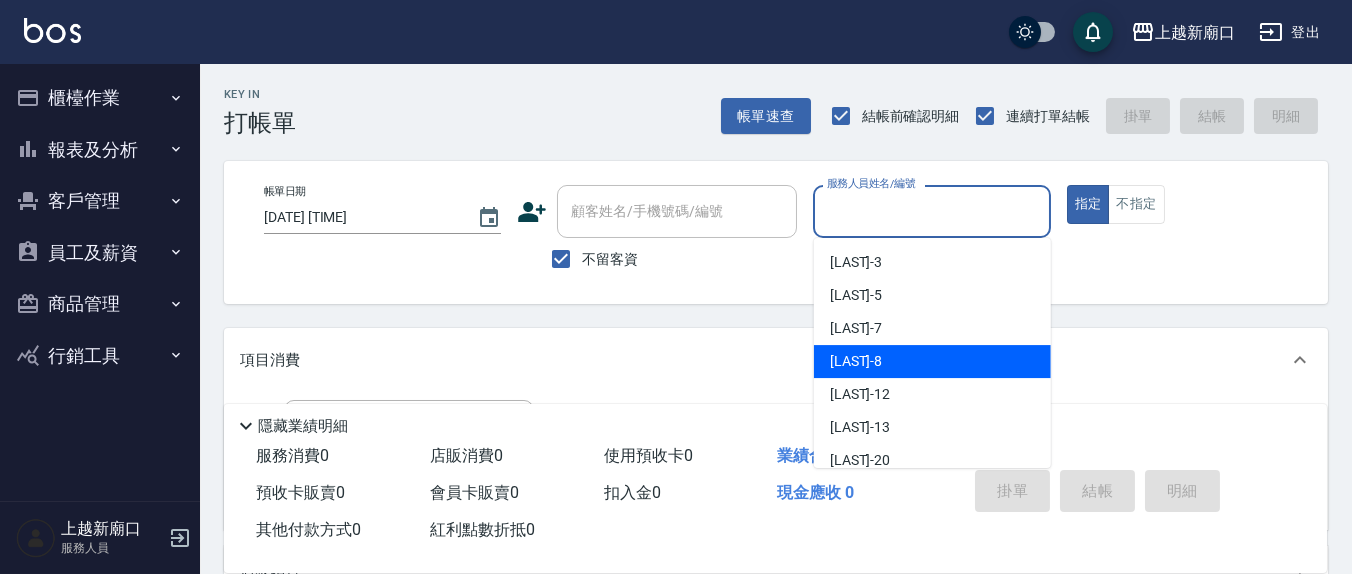 click on "[LAST] -8" at bounding box center (932, 361) 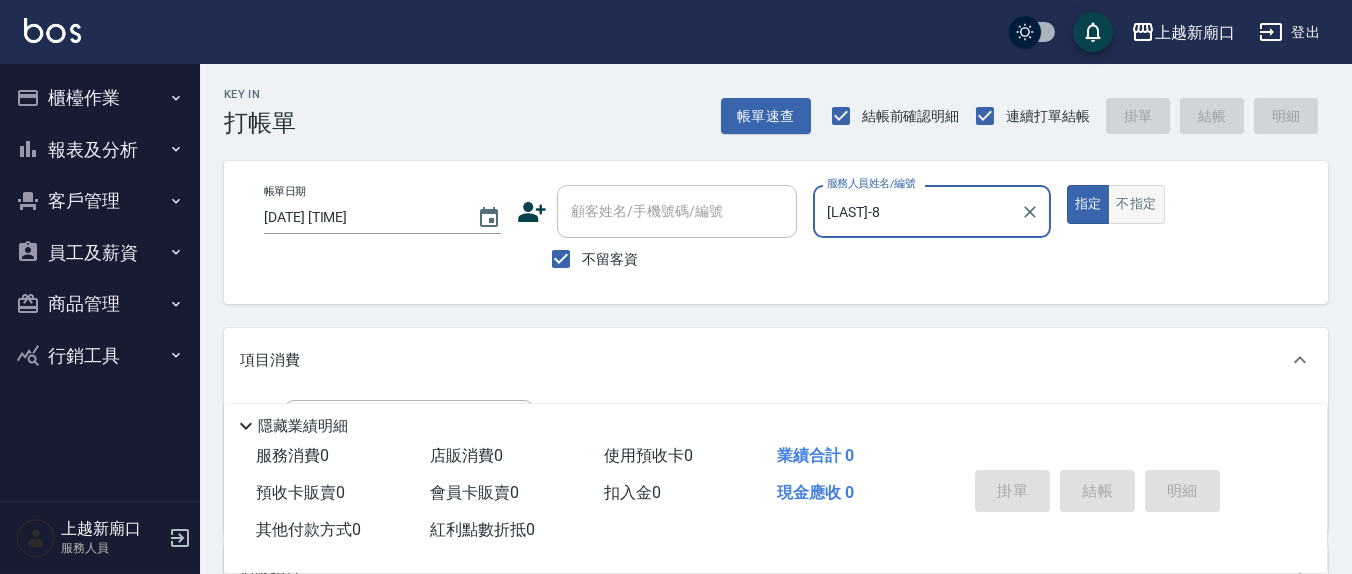 click on "不指定" at bounding box center (1136, 204) 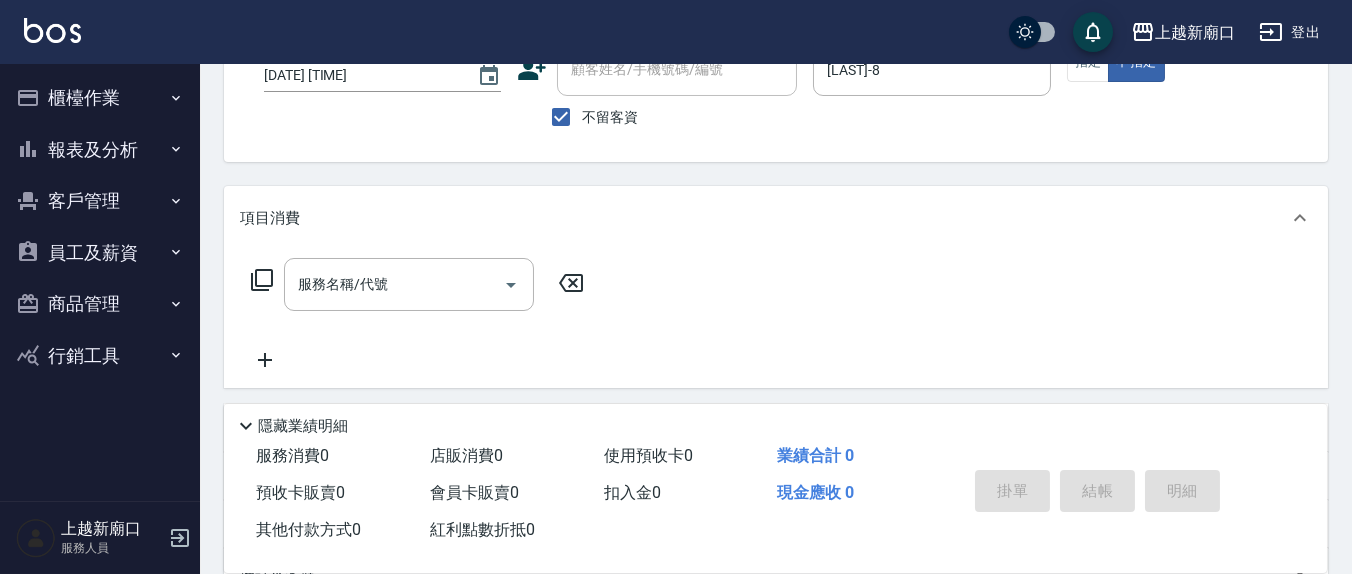 scroll, scrollTop: 208, scrollLeft: 0, axis: vertical 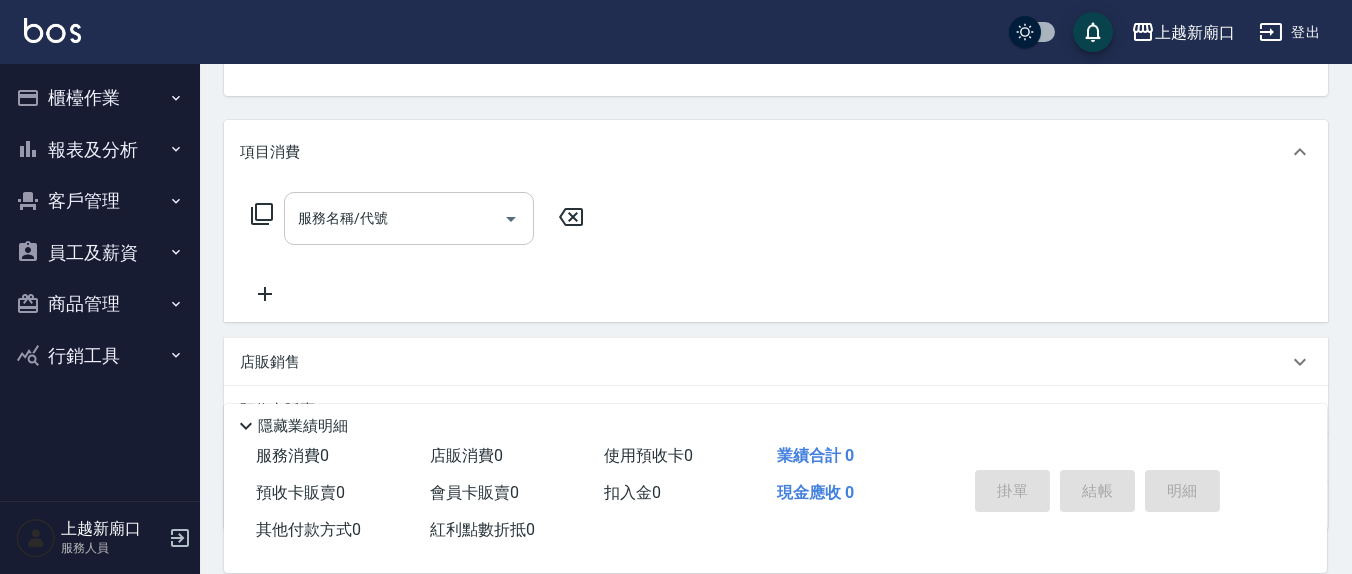 click on "服務名稱/代號" at bounding box center (394, 218) 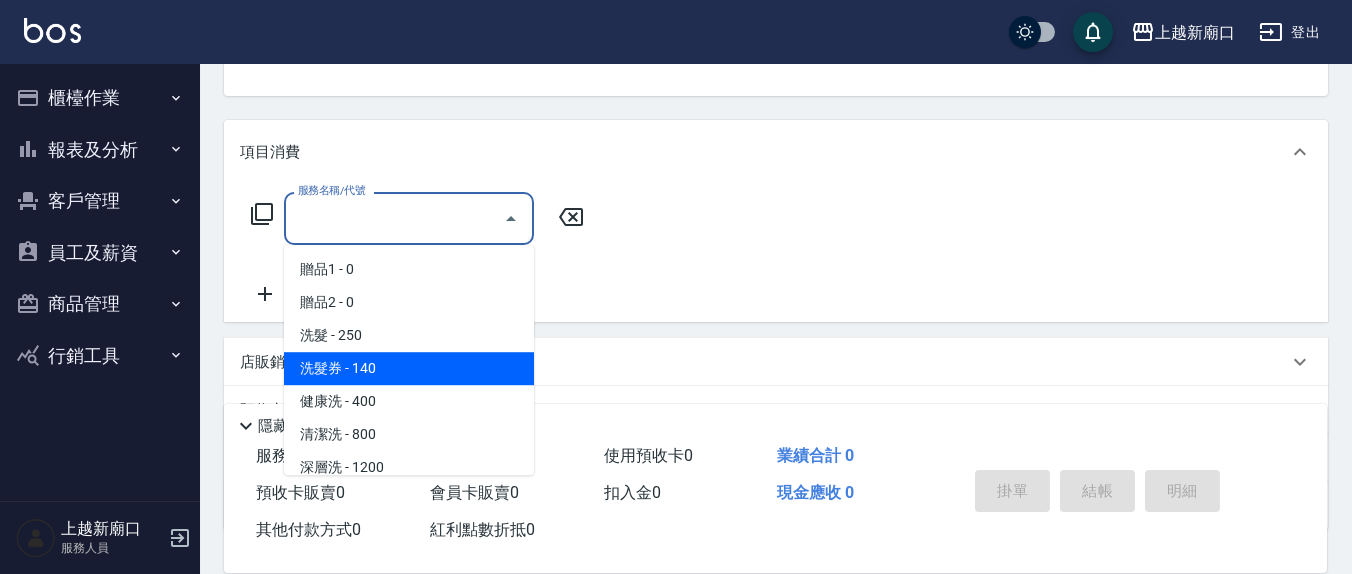 scroll, scrollTop: 208, scrollLeft: 0, axis: vertical 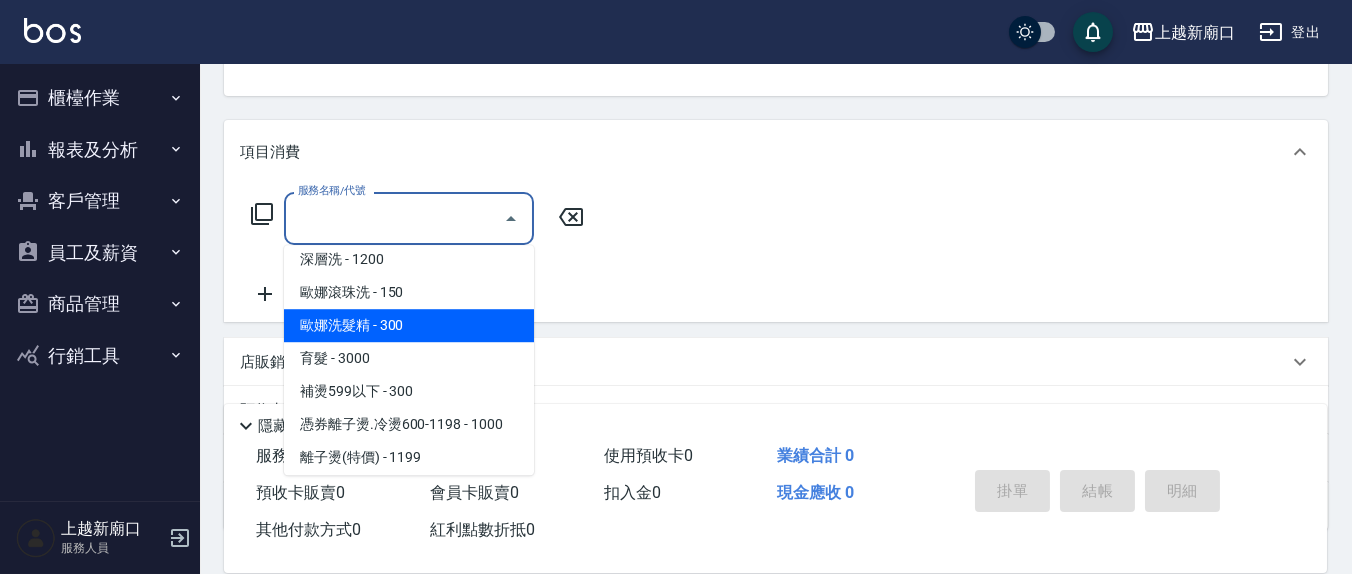 click on "歐娜洗髮精 - 300" at bounding box center (409, 325) 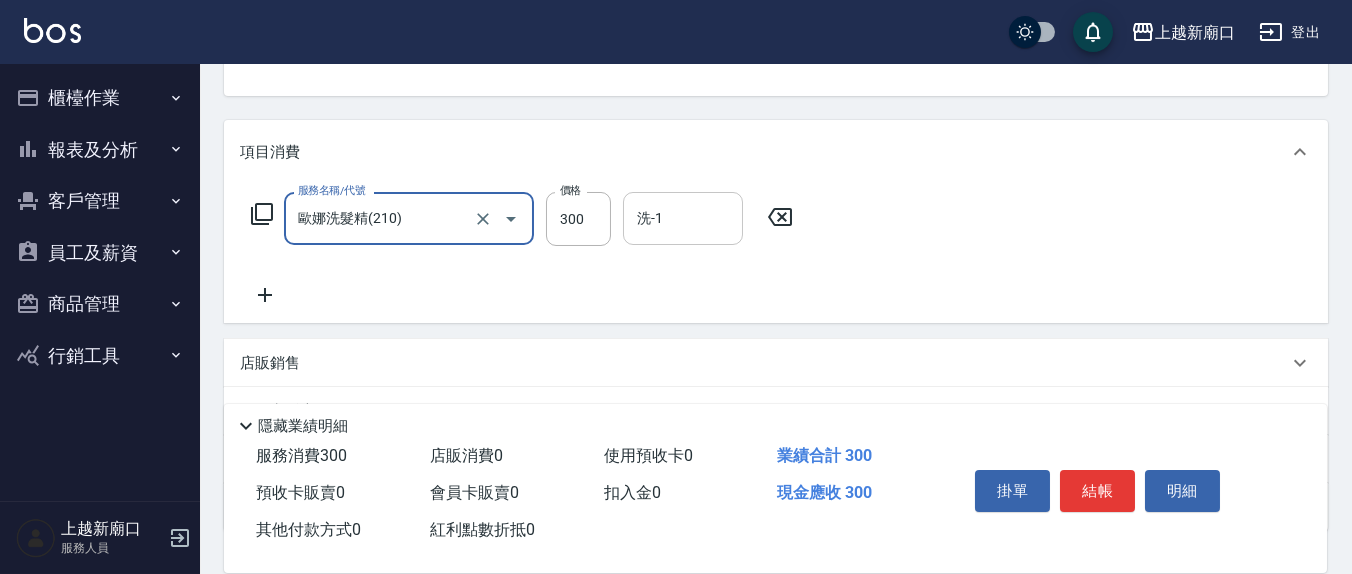 click on "洗-1" at bounding box center [683, 218] 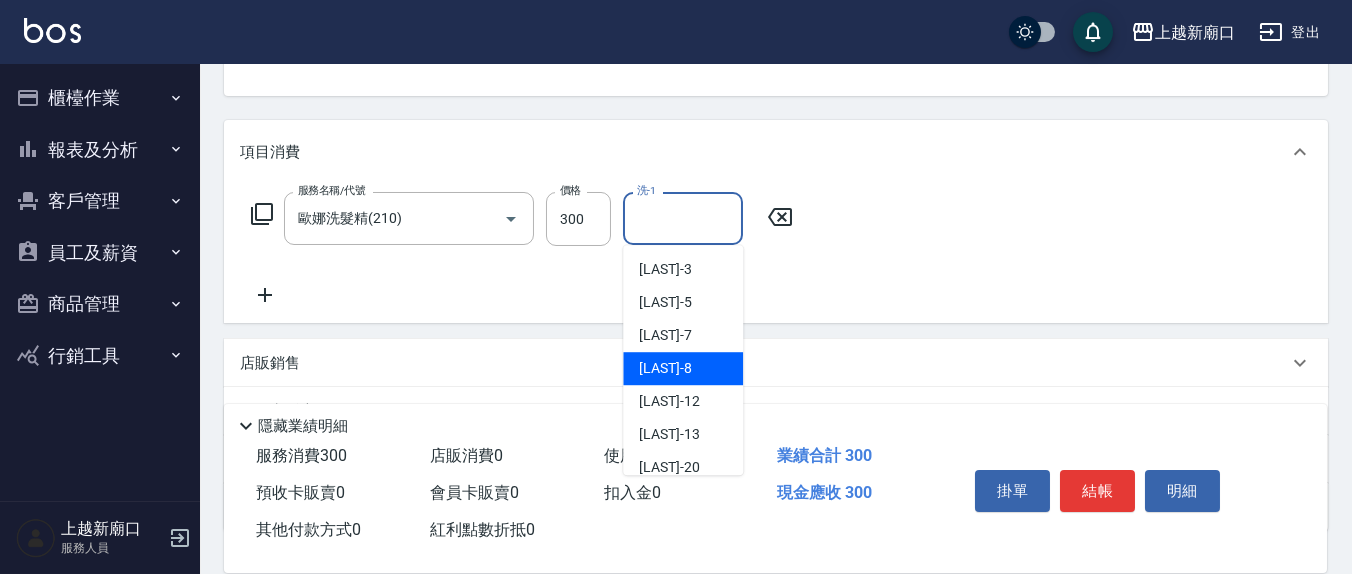 click on "[LAST] -8" at bounding box center [665, 368] 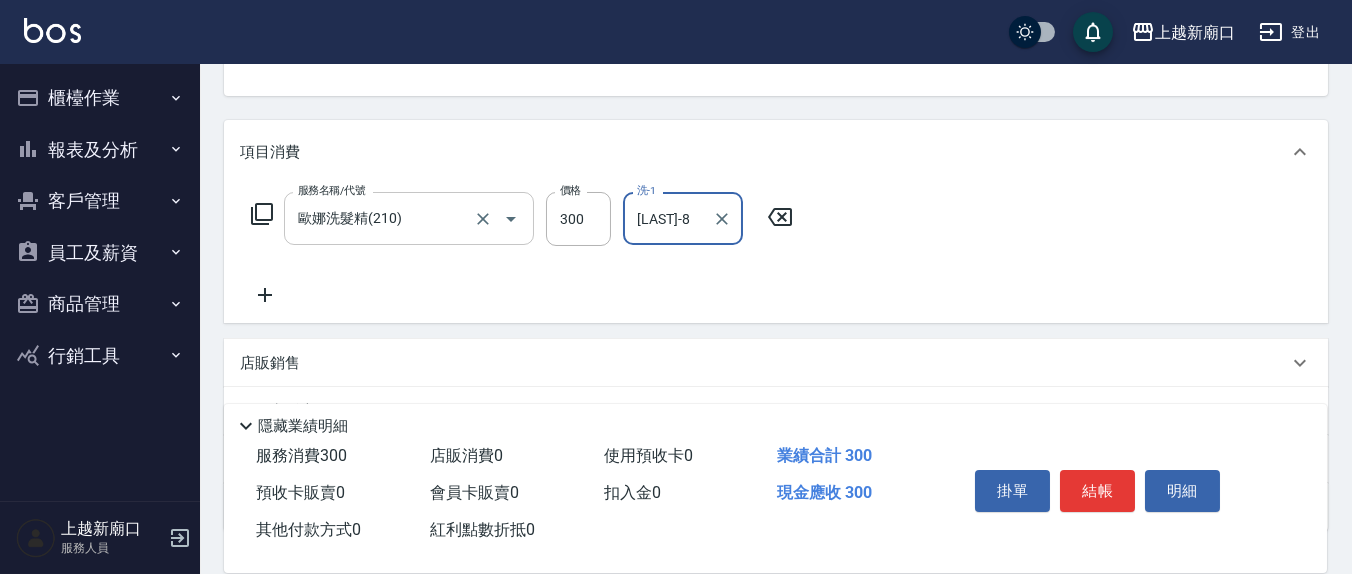 click on "歐娜洗髮精(210)" at bounding box center [381, 218] 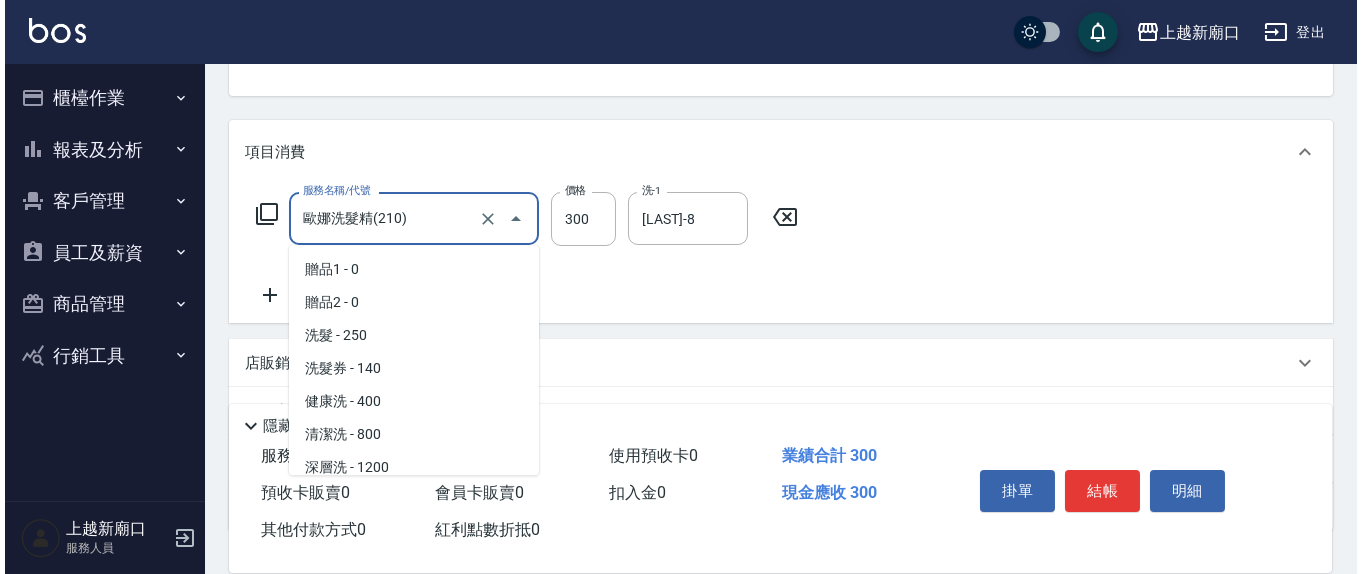 scroll, scrollTop: 74, scrollLeft: 0, axis: vertical 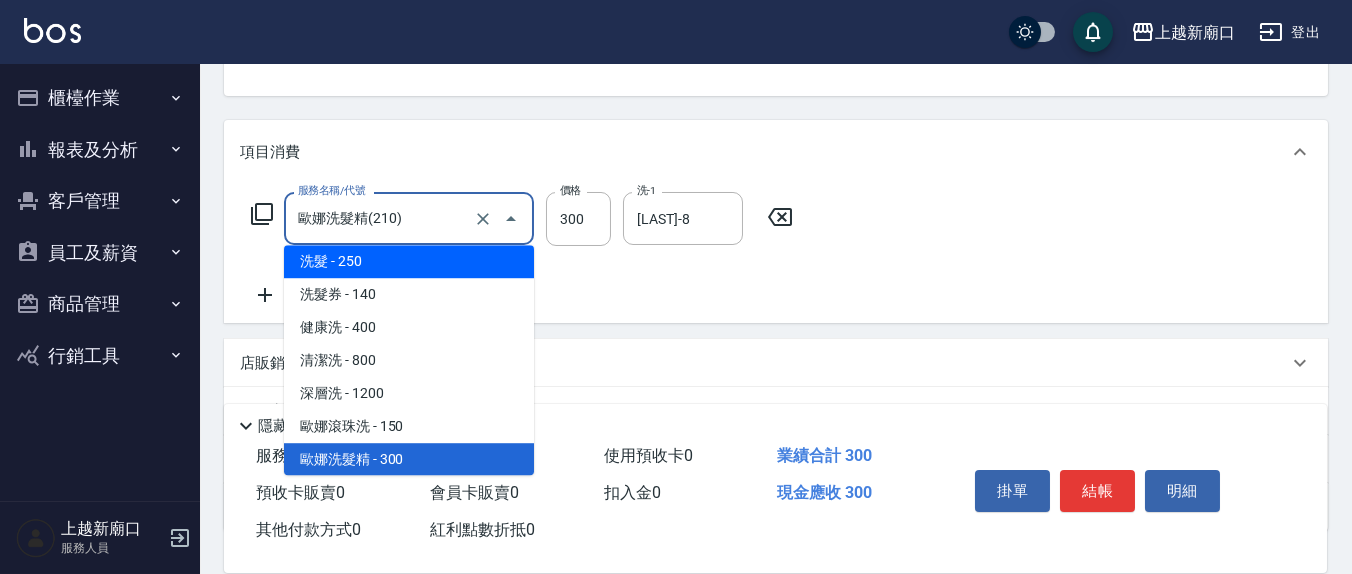 click on "洗髮 - 250" at bounding box center (409, 261) 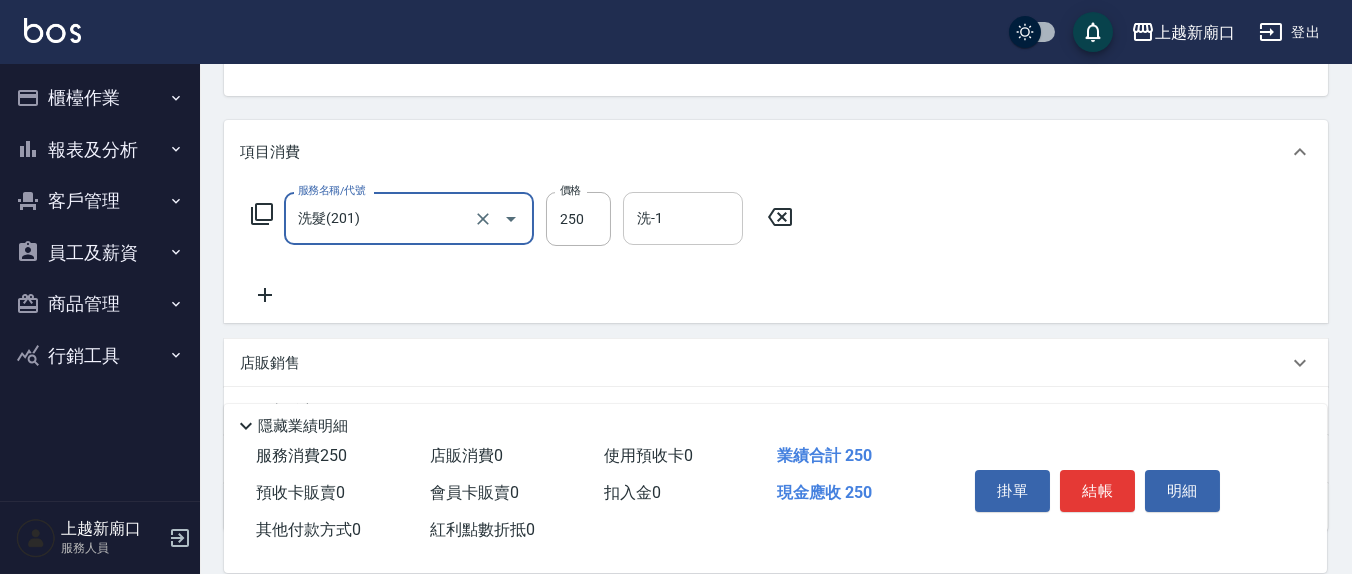 click on "洗-1" at bounding box center (683, 218) 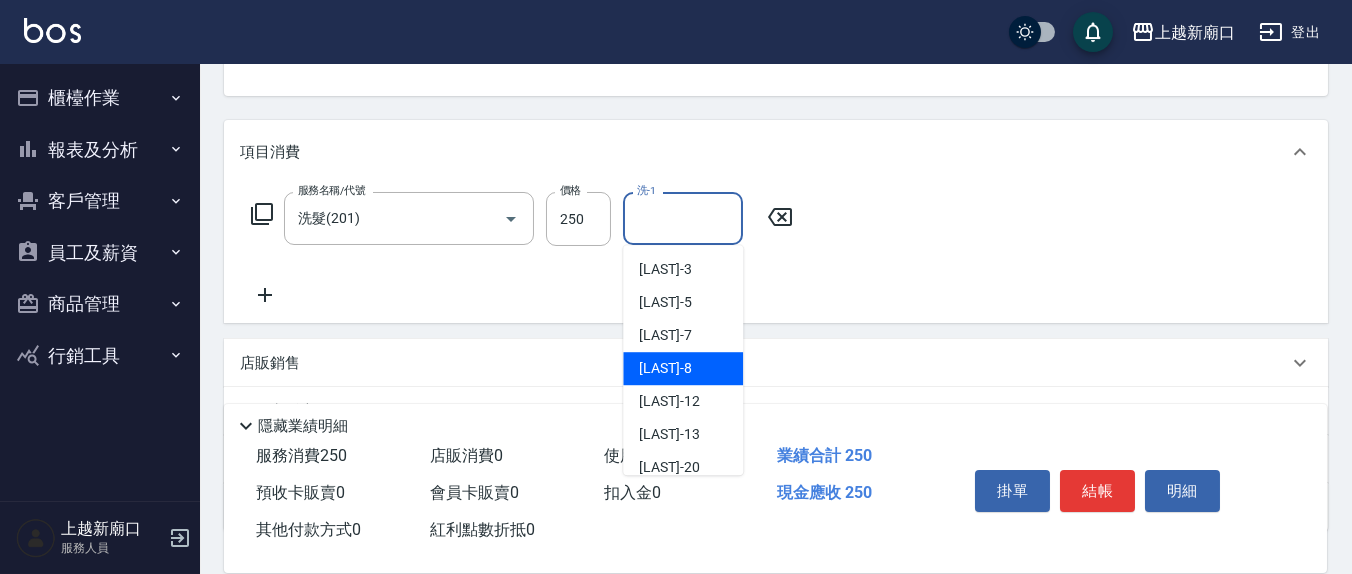 click on "[LAST] -8" at bounding box center (683, 368) 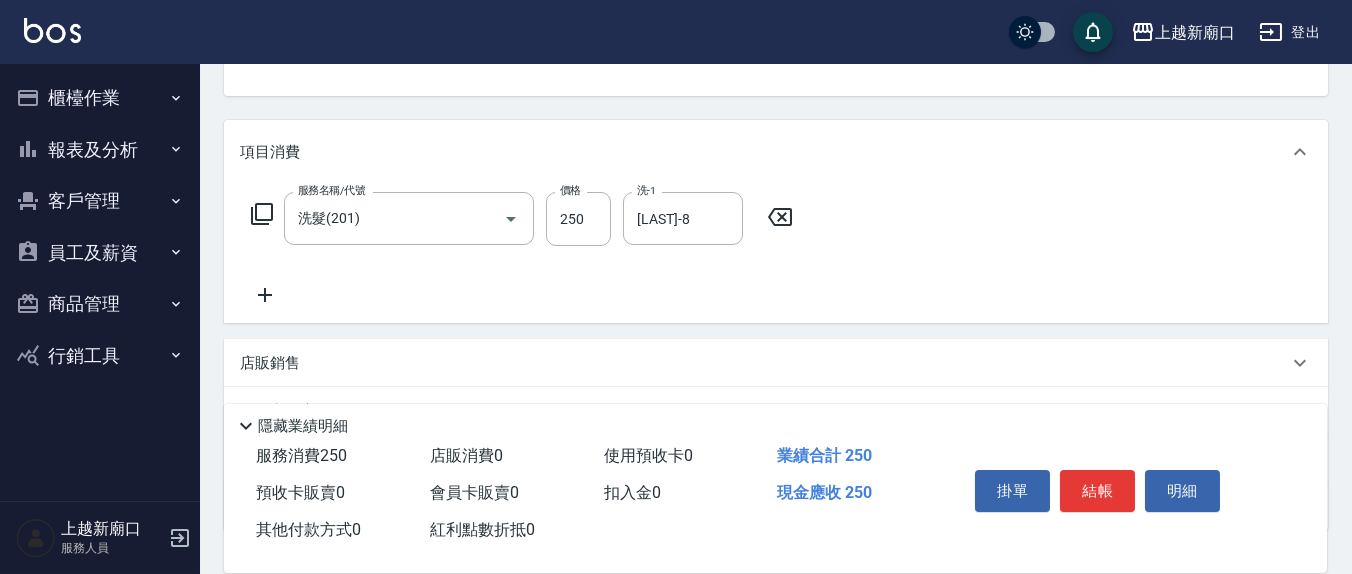 click 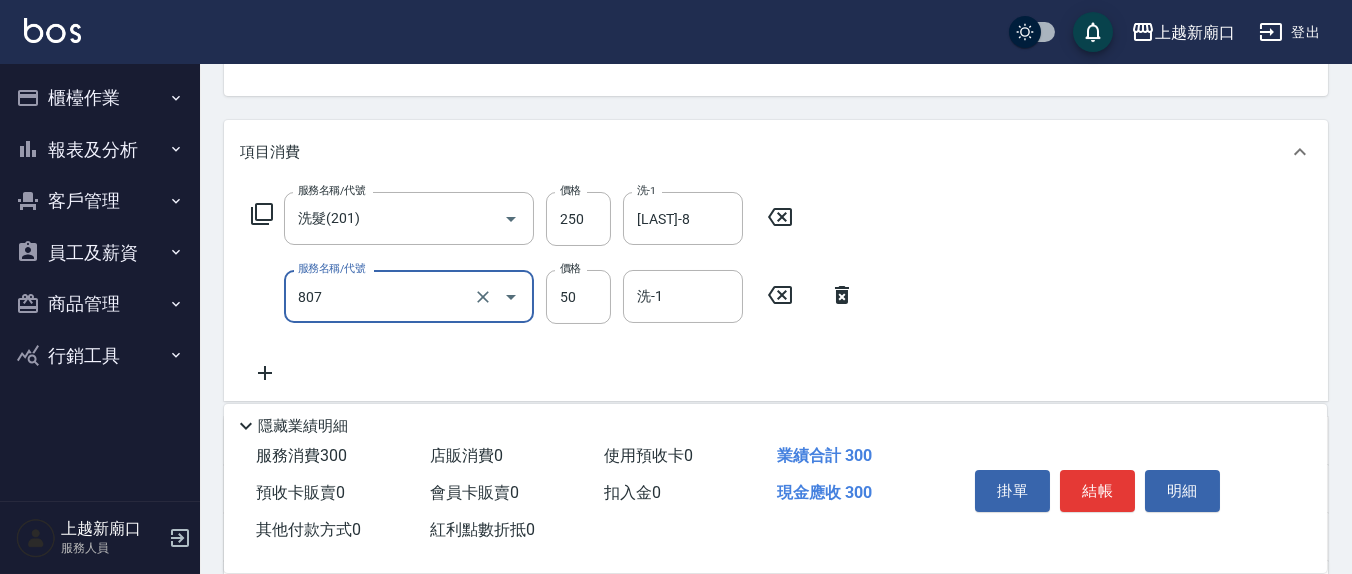 type on "TG護髮素(潤絲)(807)" 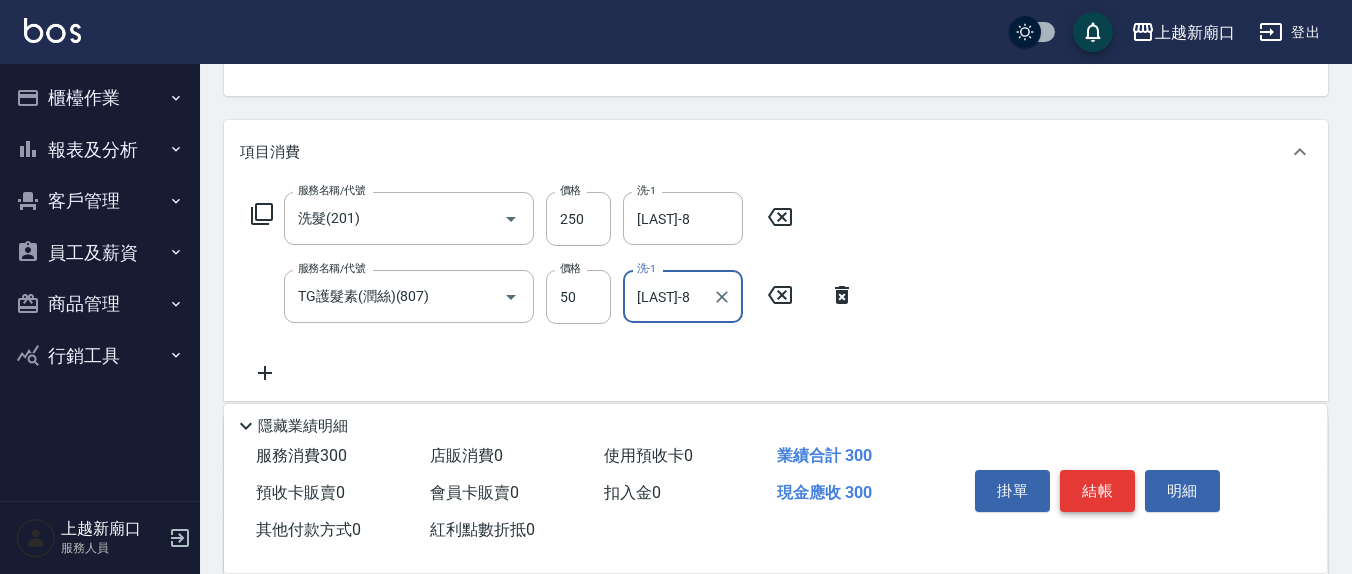 type on "[LAST]-8" 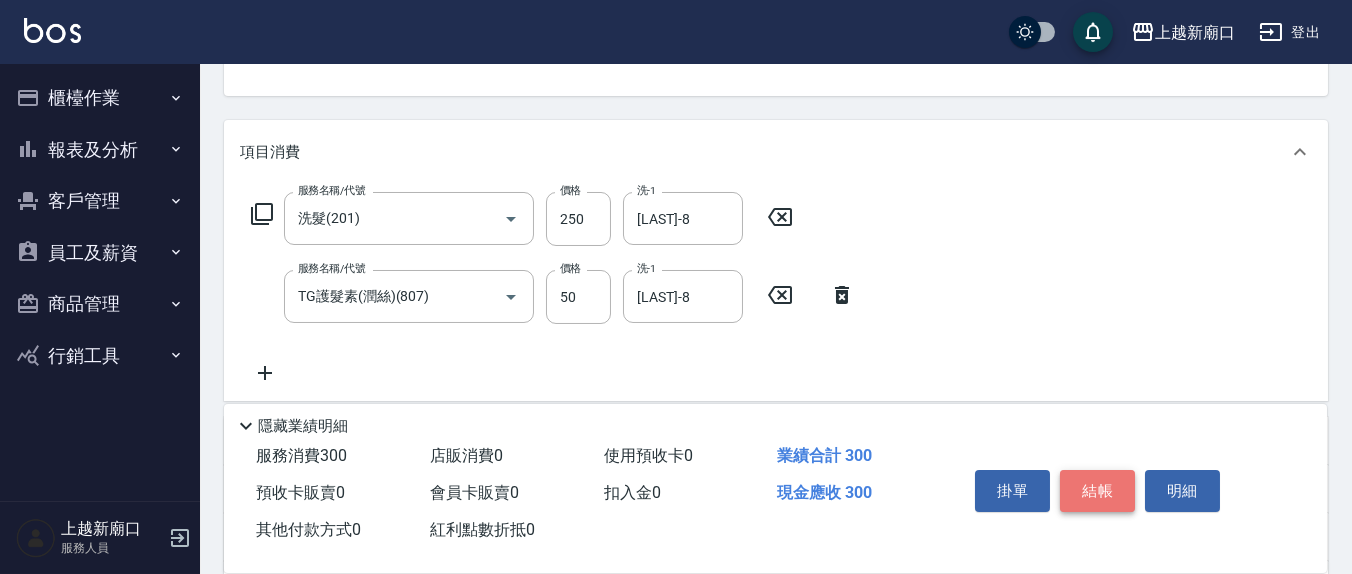 click on "結帳" at bounding box center [1097, 491] 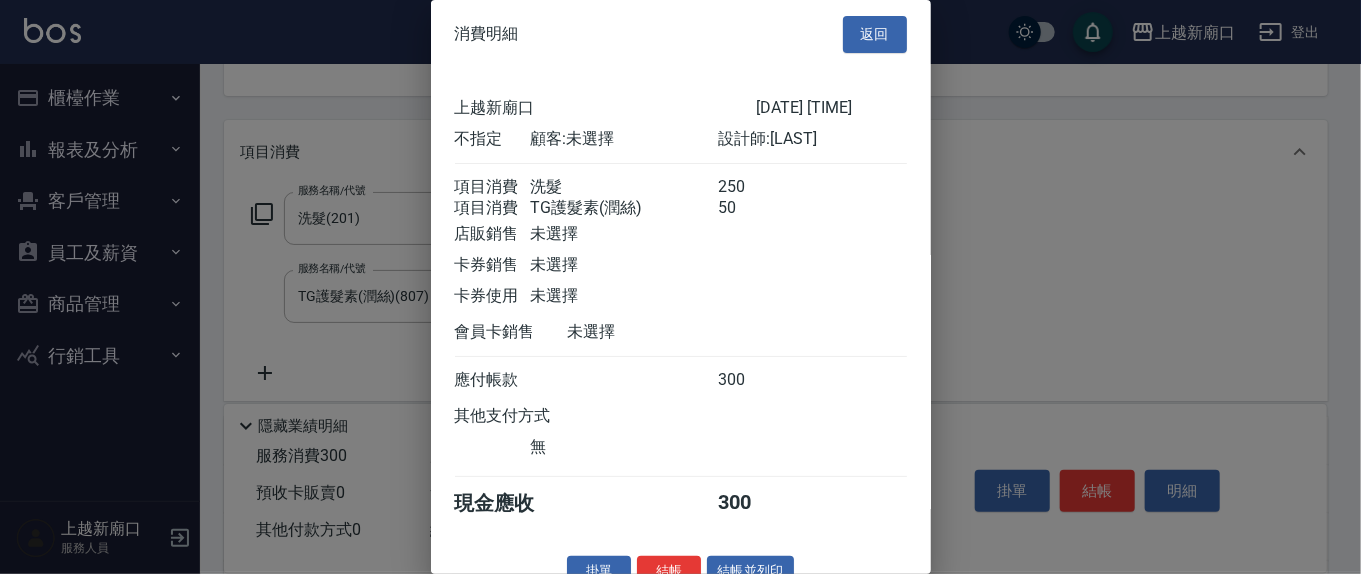 scroll, scrollTop: 45, scrollLeft: 0, axis: vertical 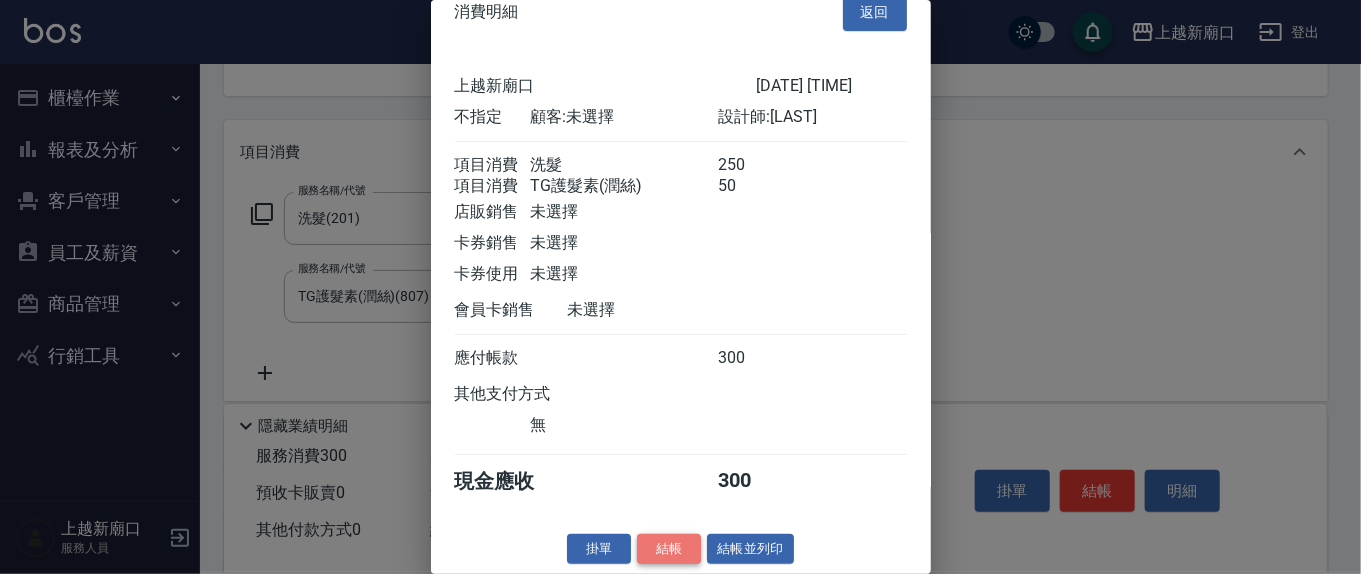 click on "結帳" at bounding box center [669, 549] 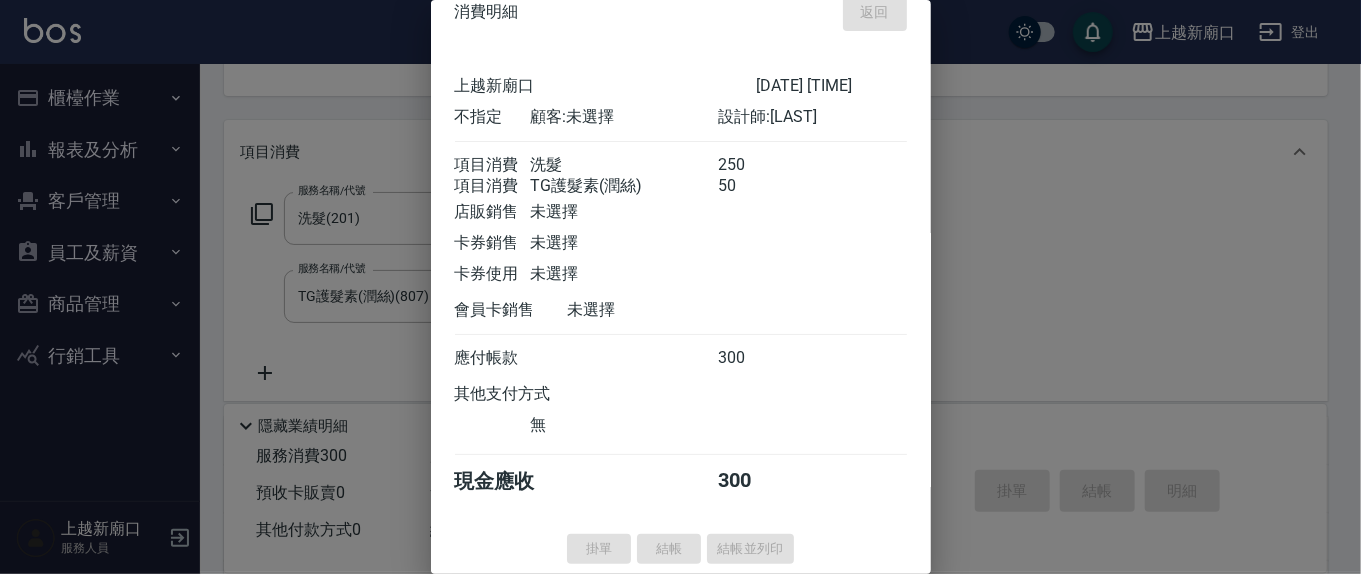 type on "2025/08/03 16:44" 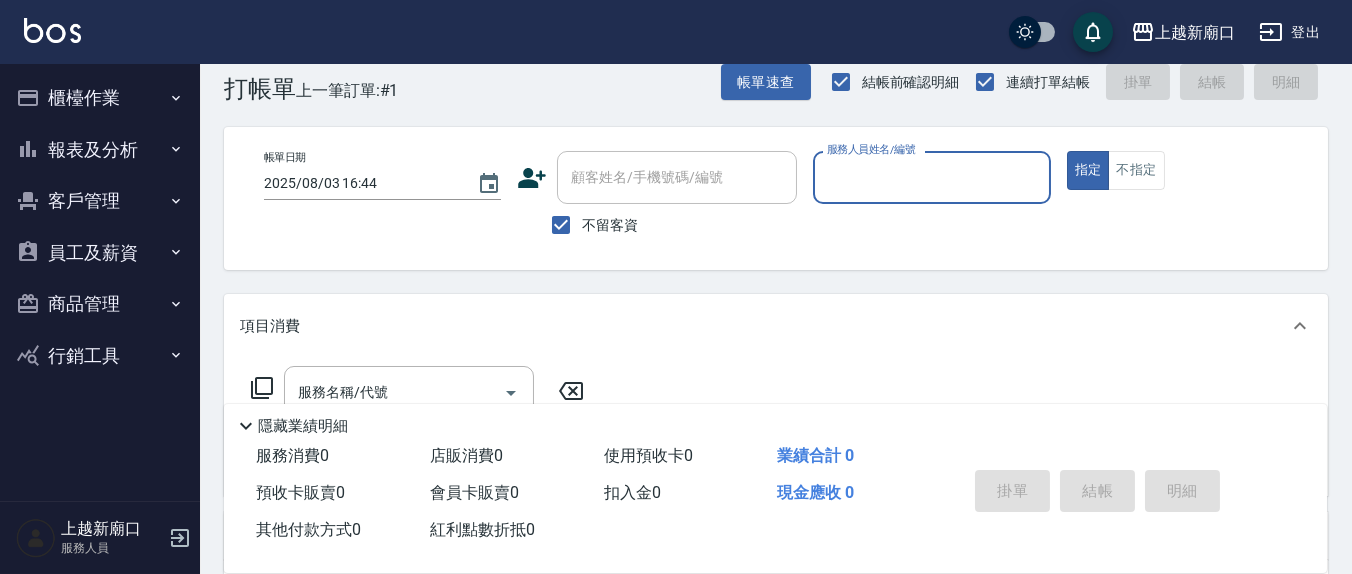 scroll, scrollTop: 0, scrollLeft: 0, axis: both 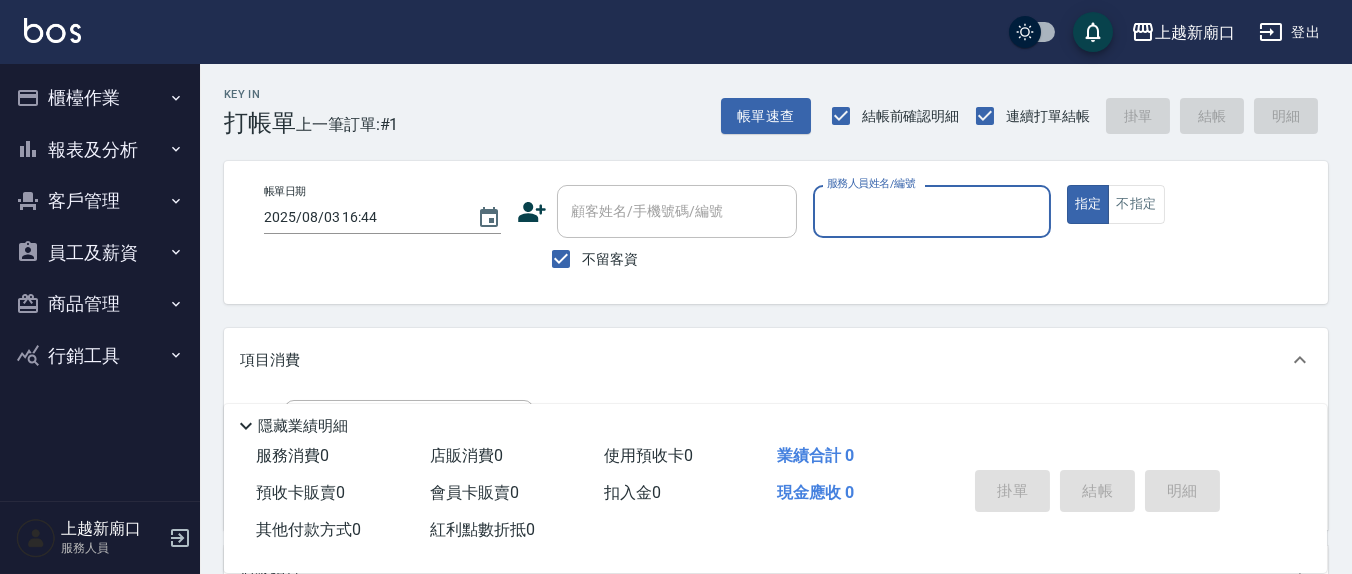 click on "服務人員姓名/編號" at bounding box center [931, 211] 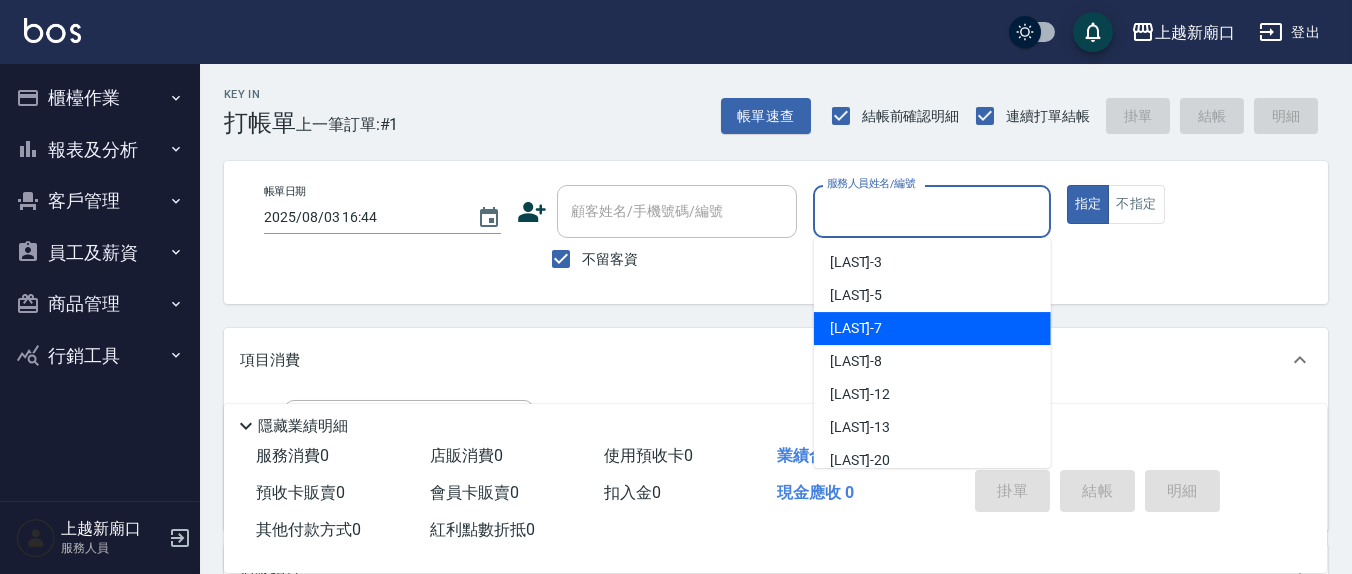 click on "[LAST] -7" at bounding box center [932, 328] 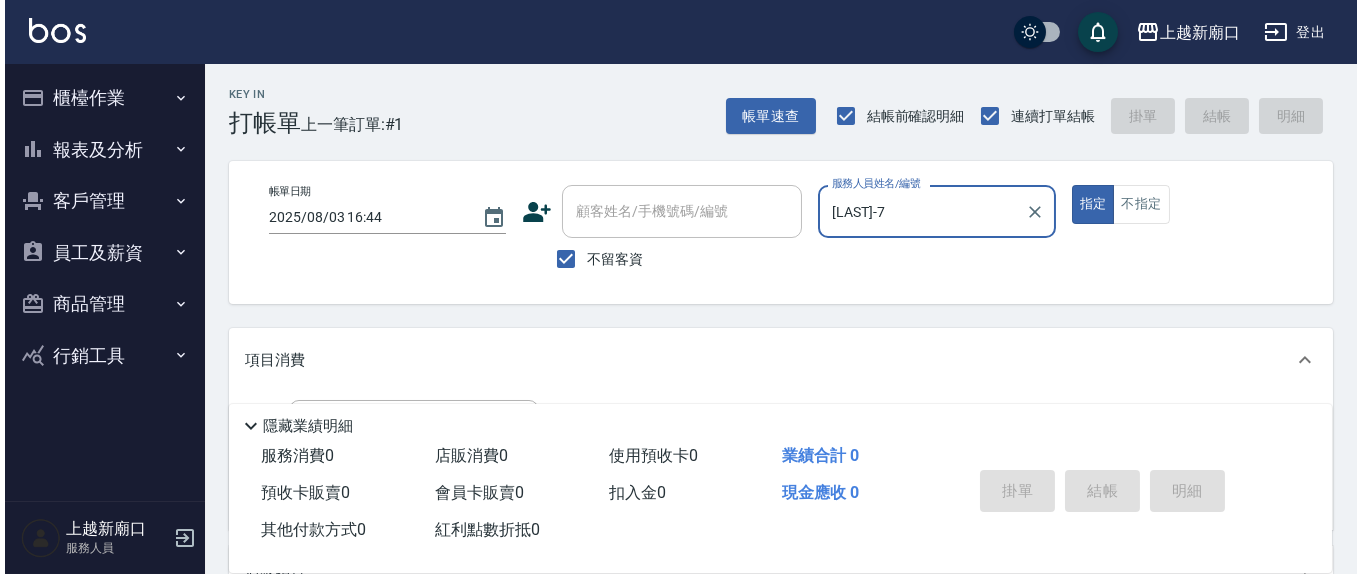 scroll, scrollTop: 208, scrollLeft: 0, axis: vertical 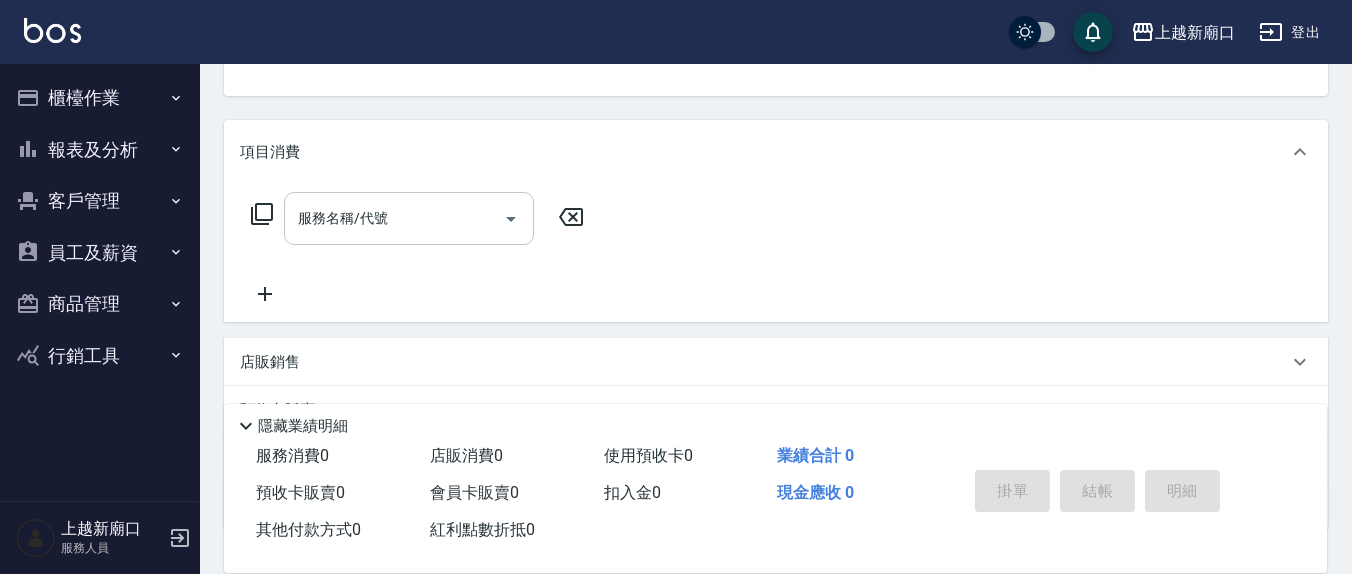 click on "服務名稱/代號" at bounding box center (394, 218) 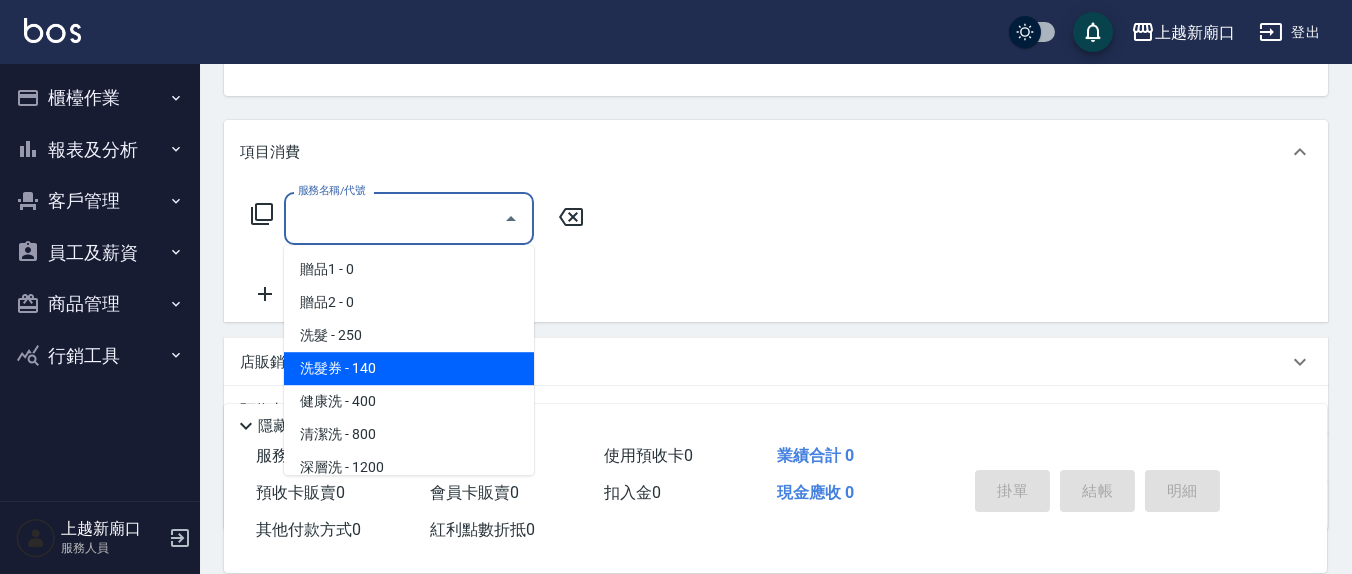click on "贈品1 - 0 贈品2 - 0 洗髮 - 250 洗髮券 - 140 健康洗 - 400 清潔洗 - 800 深層洗 - 1200 歐娜滾珠洗 - 150 歐娜洗髮精 - 300 育髮 - 3000 補燙599以下 - 300 憑券離子燙.冷燙600-1198 - 1000 離子燙(特價) - 1199 燙髮(活動) - 1199 EF麥拉寧燙髮1500 - 1500 效能離子燙1500 - 1500 活性碳離子燙1800 - 1800 MK果酸燙2000 - 2000 生化離子燙2000 - 2000 有氧水離子燙2500 - 2500 生化還原2500 - 2500 CYA水質感2500UP - 3000 馬卡龍2500UP - 3000 完美套餐3500 - 3500 剪髮 - 400 憑券:洗+剪 - 199 染髮 - 1199 挑染5束399 - 399 單梳 - 220 上.吹捲 - 50 自備護髮 - 300 頭皮海藻調理護髮 - 200 ([ID])設計師 - 300 深層生化大掃除 - 300 基礎護髮素300 - 300 免費海藻頭皮 - 0 免護:值750元 - 0 松島舞鶴450 - 450 高滲透護髮膜600 - 600 髮善4段護髮2000 - 2000 大掃除護理800 - 800 伊蘭洋甘菊1000 - 1000 水樣結構式1200 - 1200 馬丁尼消光護髮1500 - 1500 TG護髮素(潤絲) - 50 接髮 - 1000" at bounding box center [409, 360] 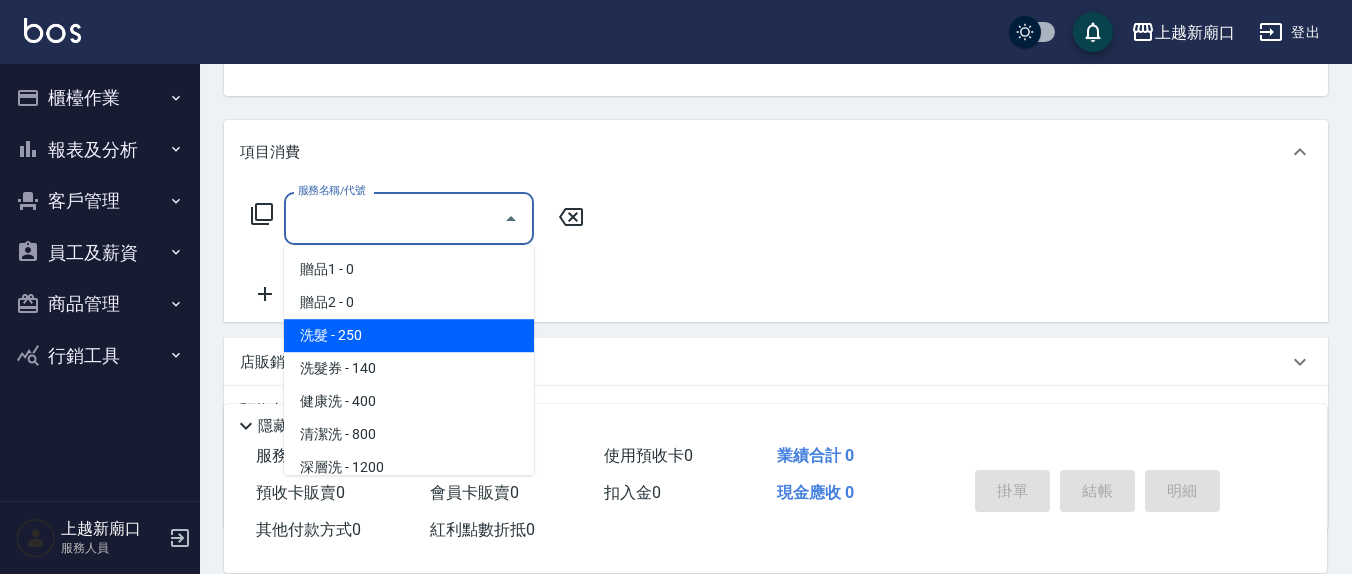 click on "洗髮 - 250" at bounding box center (409, 335) 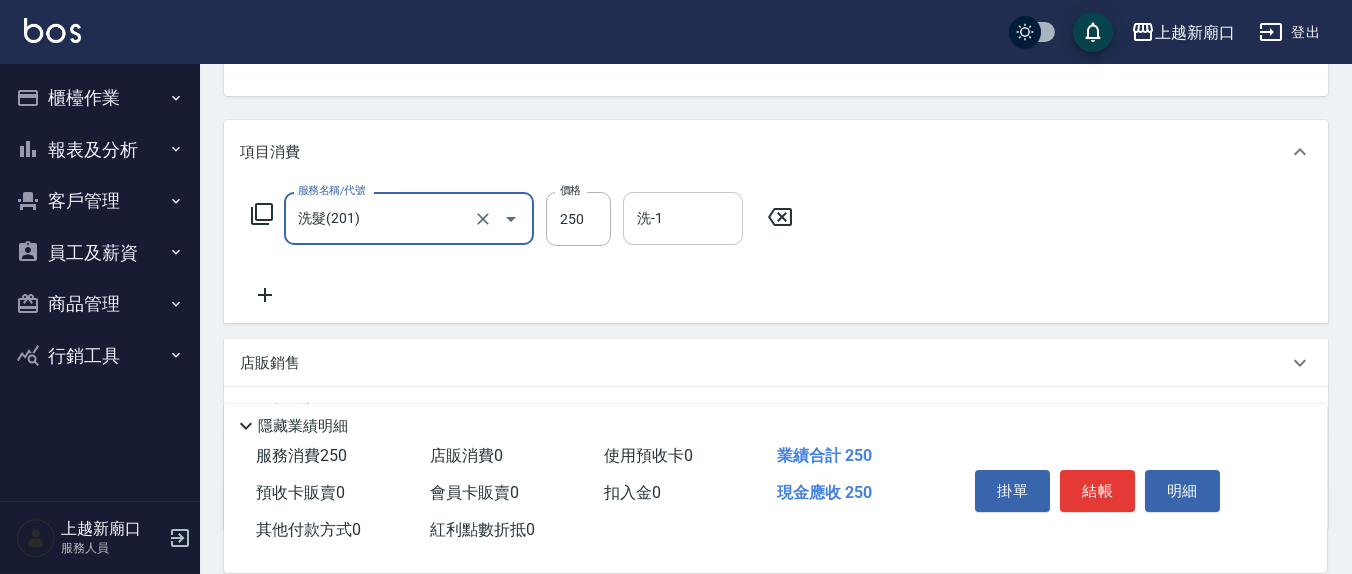 click on "洗-1" at bounding box center [683, 218] 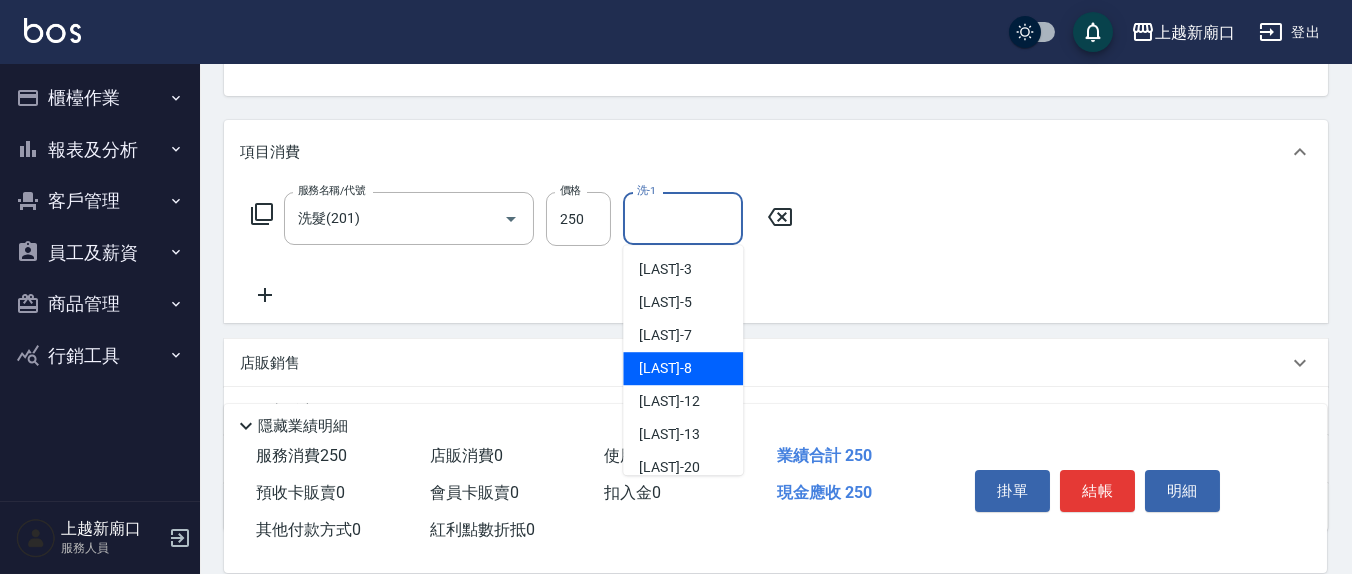 click on "[LAST] -8" at bounding box center [683, 368] 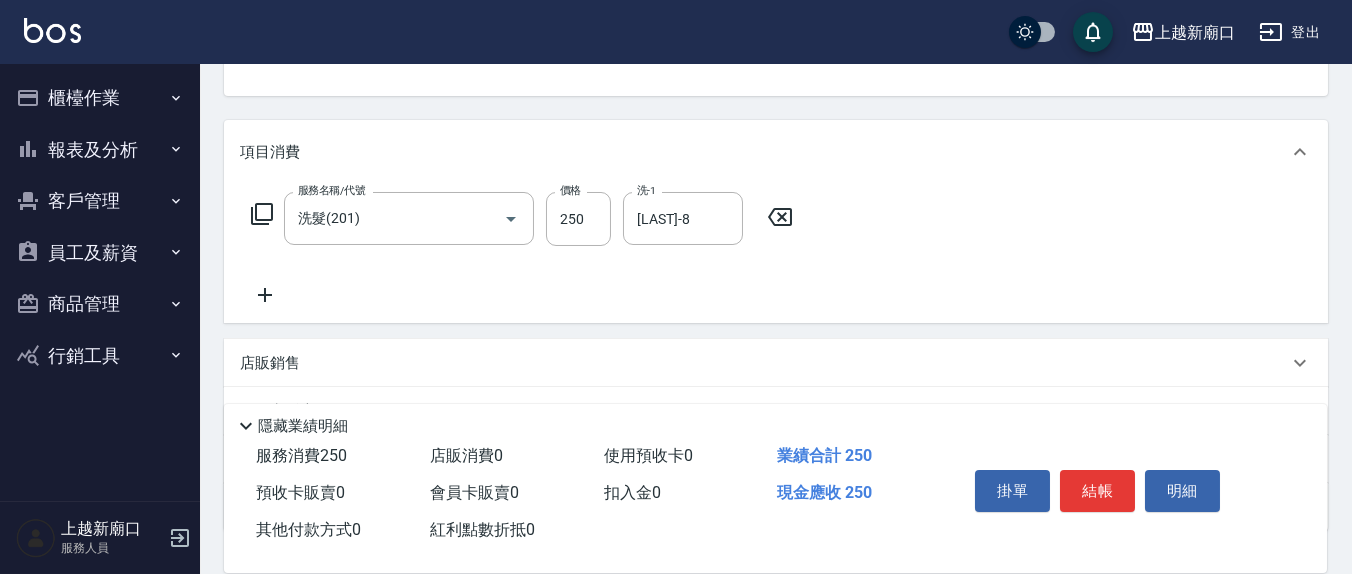 click 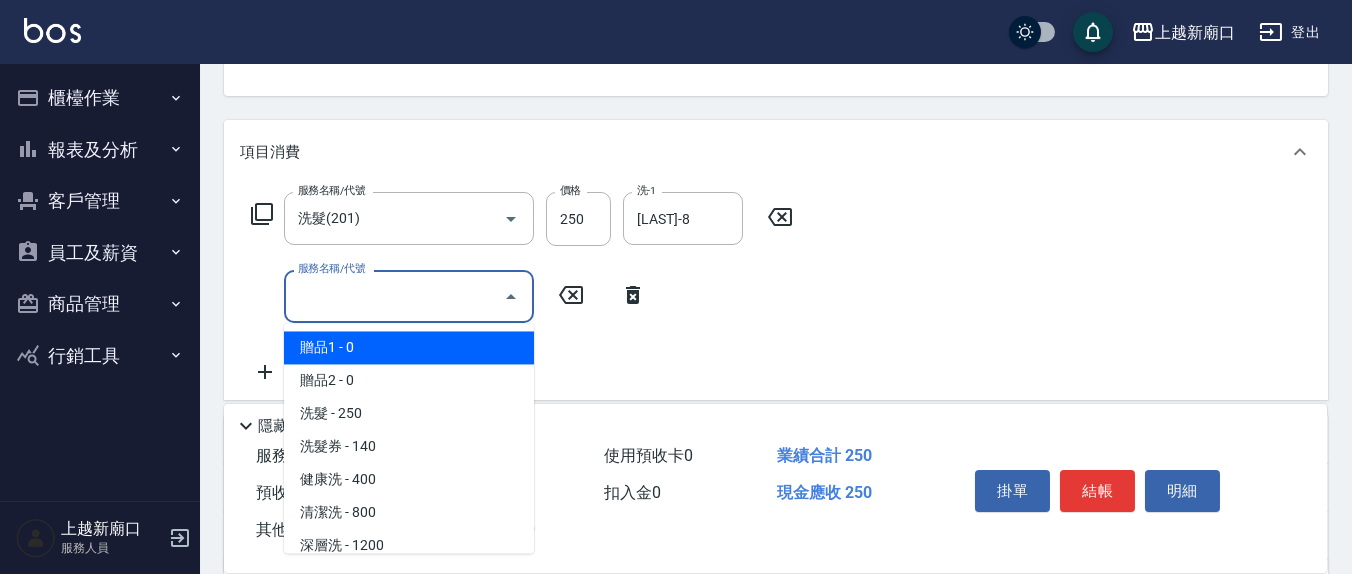 click on "服務名稱/代號" at bounding box center (394, 296) 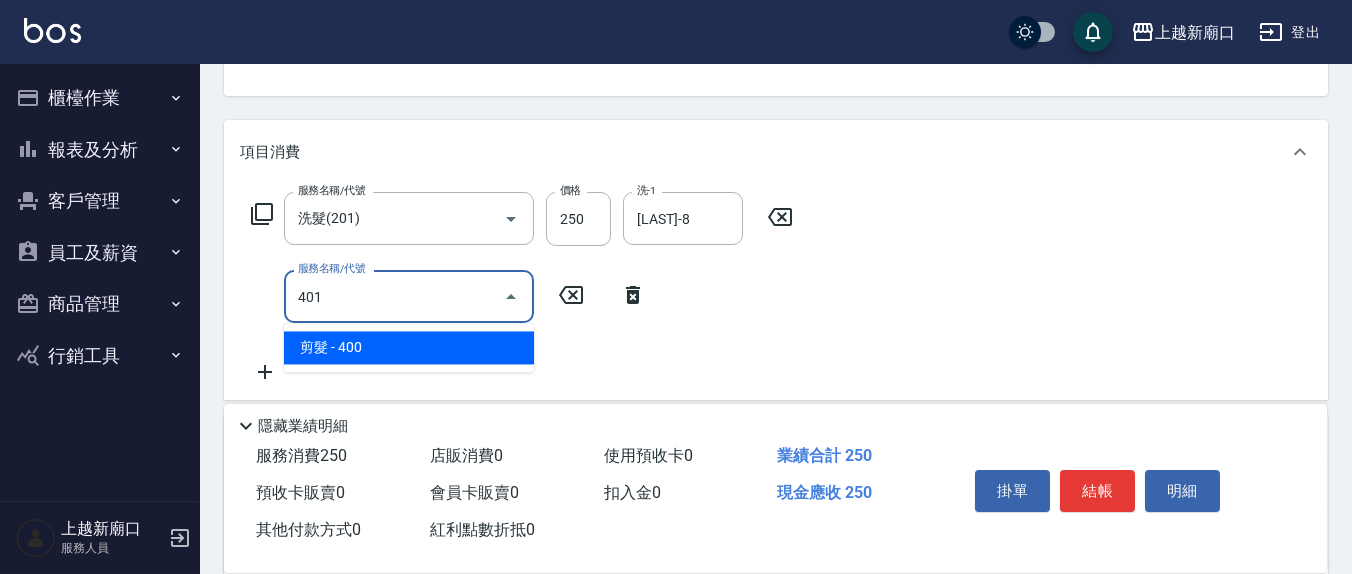 type on "剪髮(401)" 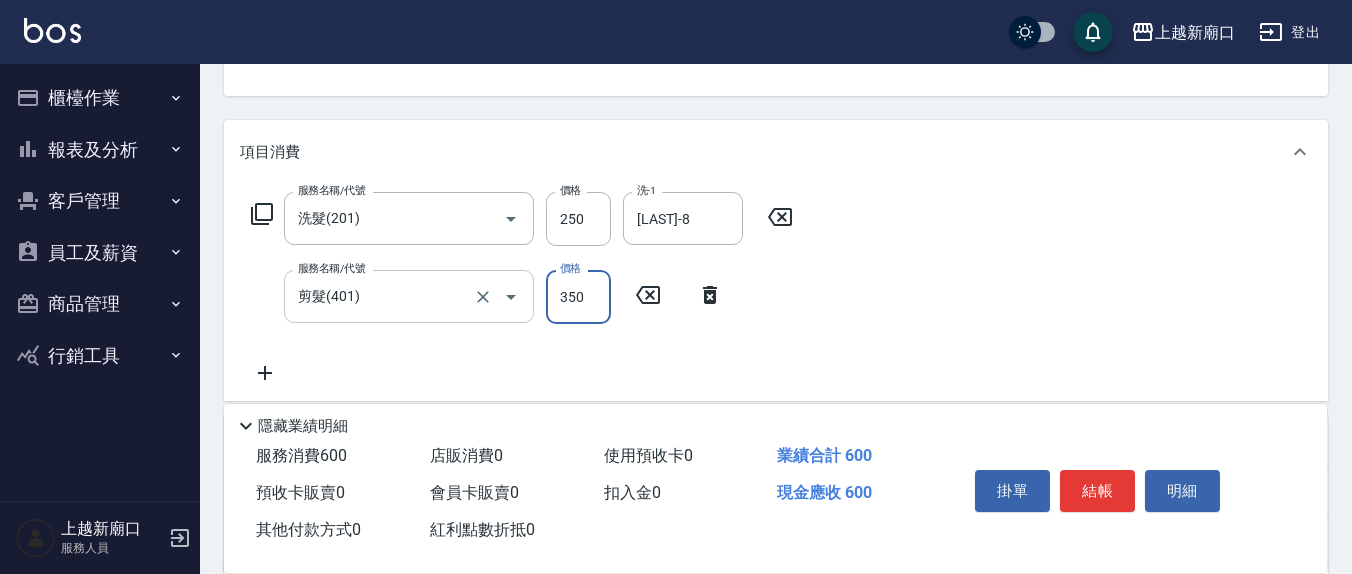 type on "350" 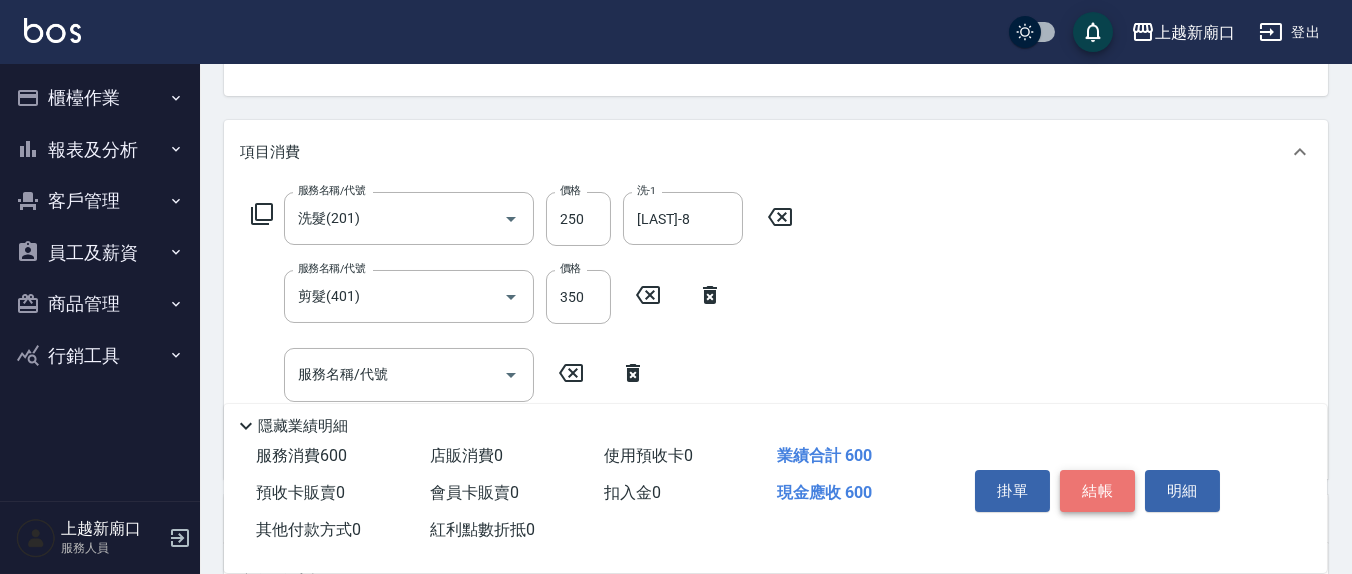 drag, startPoint x: 1129, startPoint y: 491, endPoint x: 1118, endPoint y: 494, distance: 11.401754 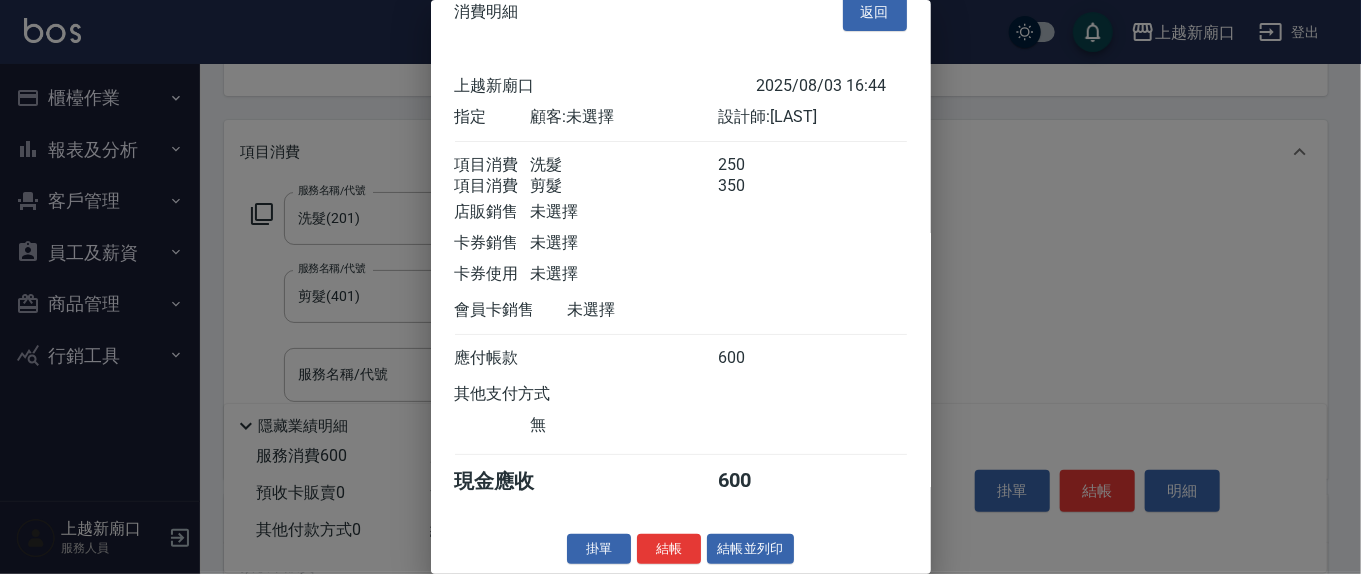 scroll, scrollTop: 45, scrollLeft: 0, axis: vertical 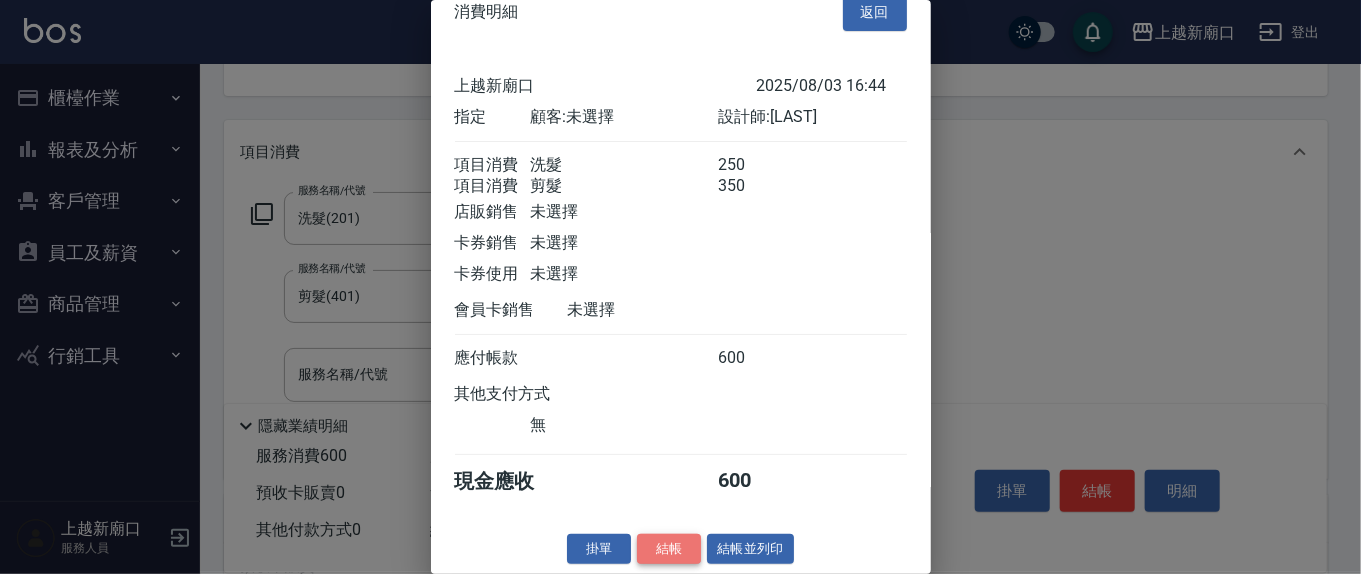 click on "結帳" at bounding box center [669, 549] 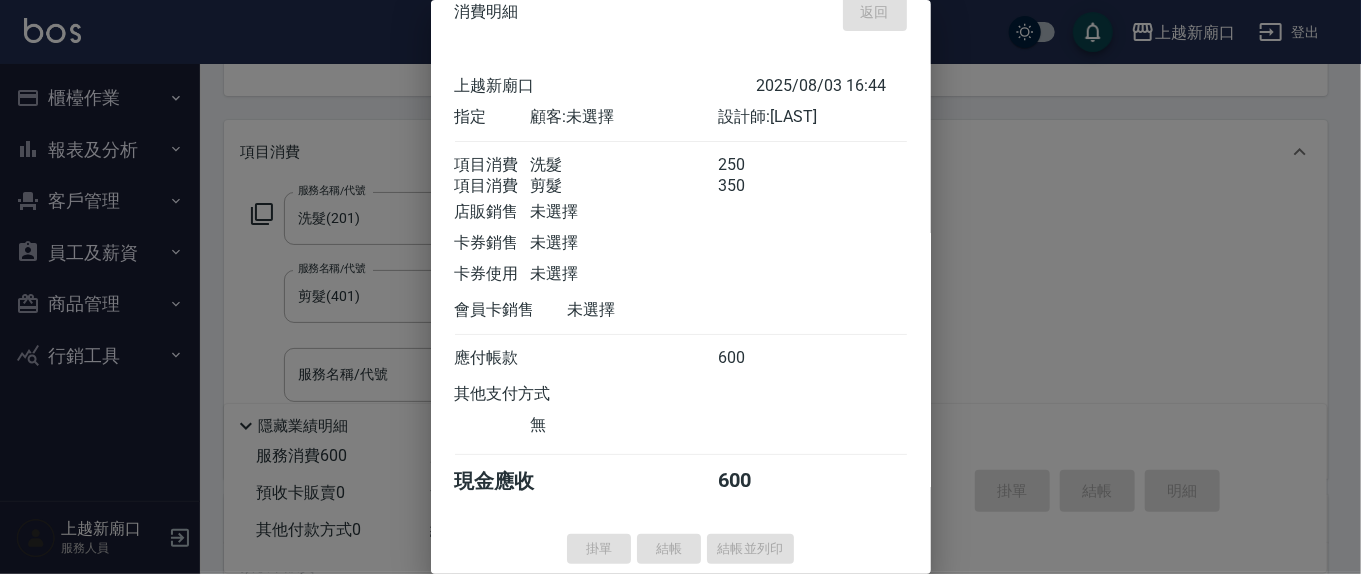 type on "[DATE] [TIME]" 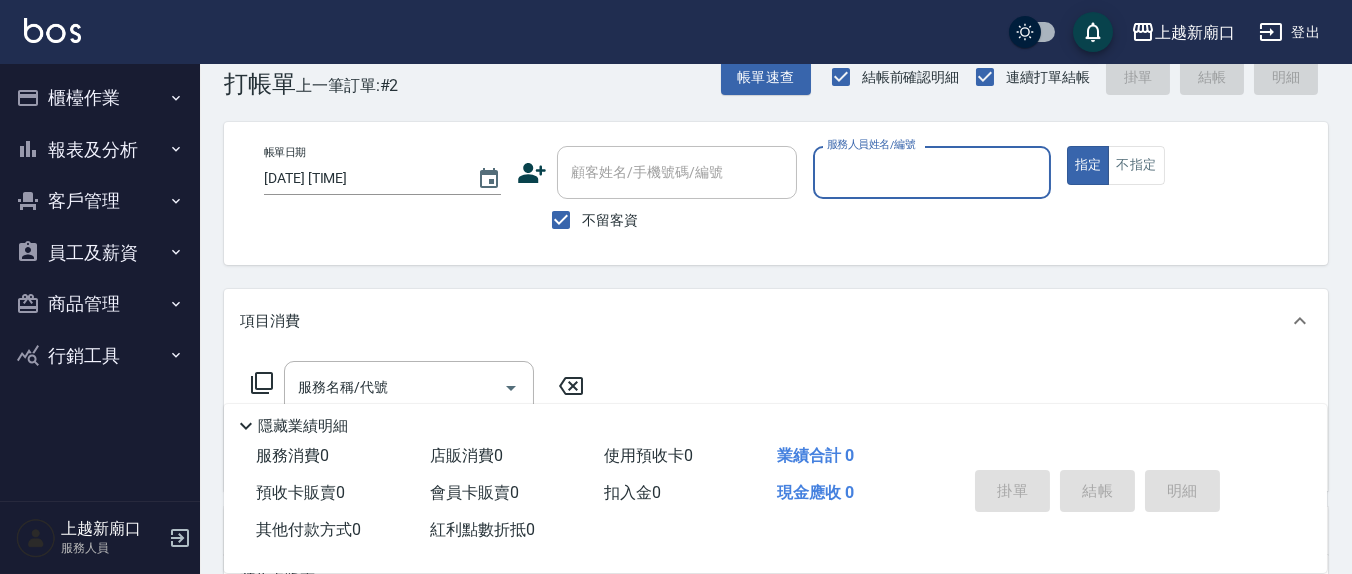 scroll, scrollTop: 0, scrollLeft: 0, axis: both 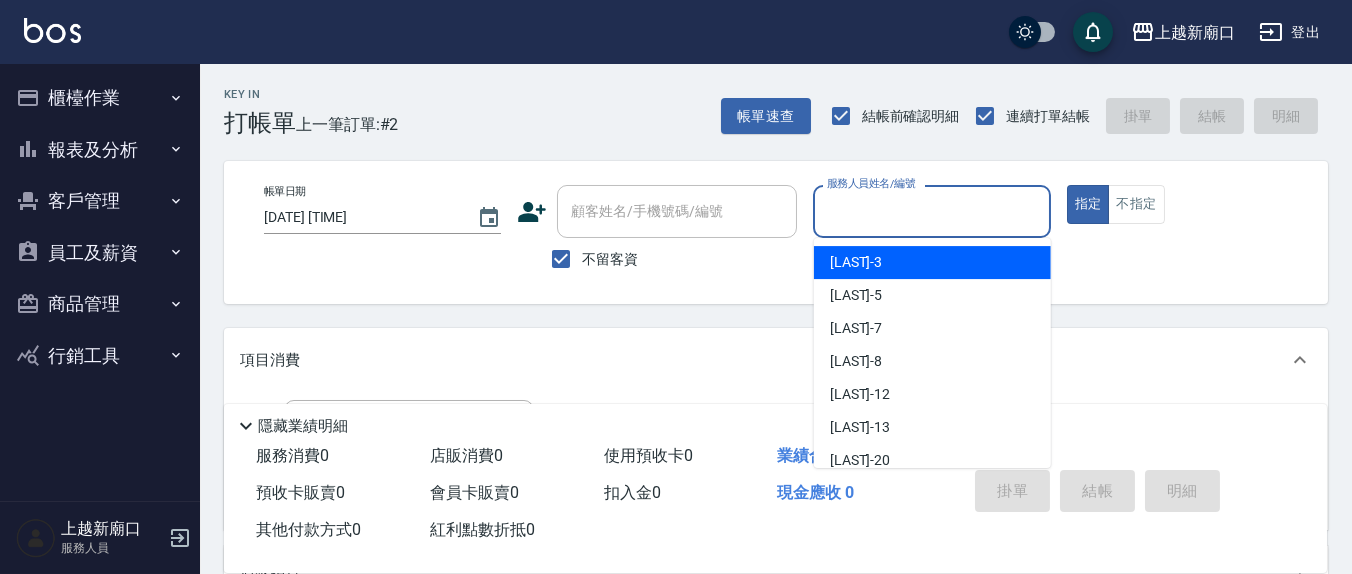 click on "服務人員姓名/編號" at bounding box center [931, 211] 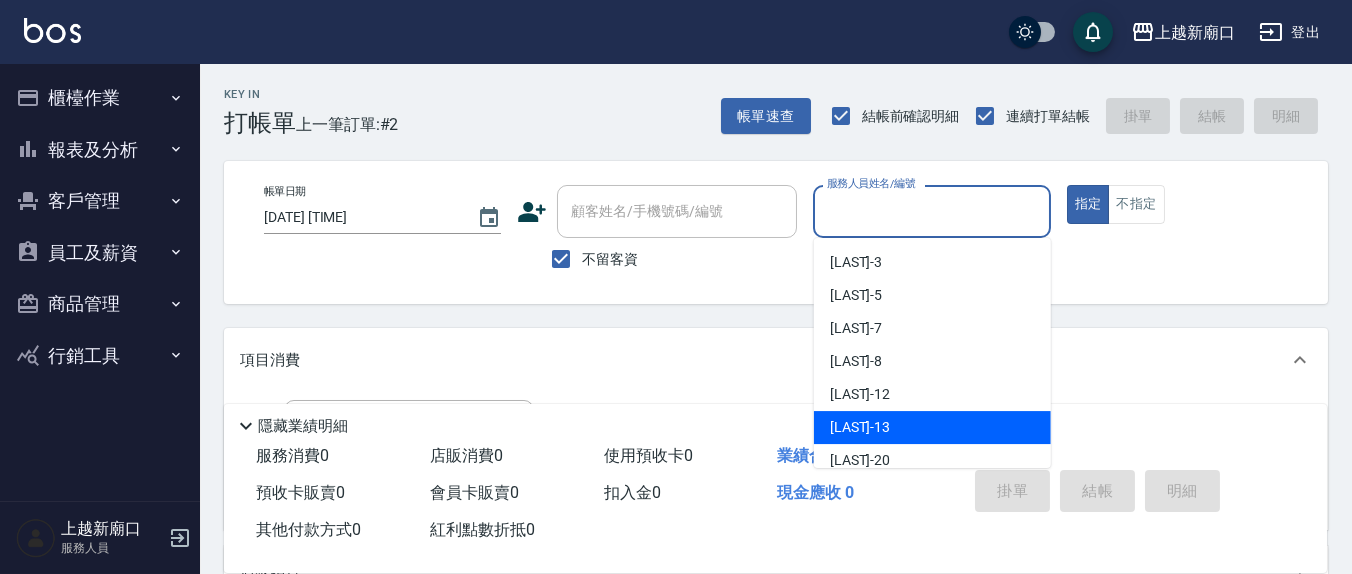 click on "[LAST] -13" at bounding box center (860, 427) 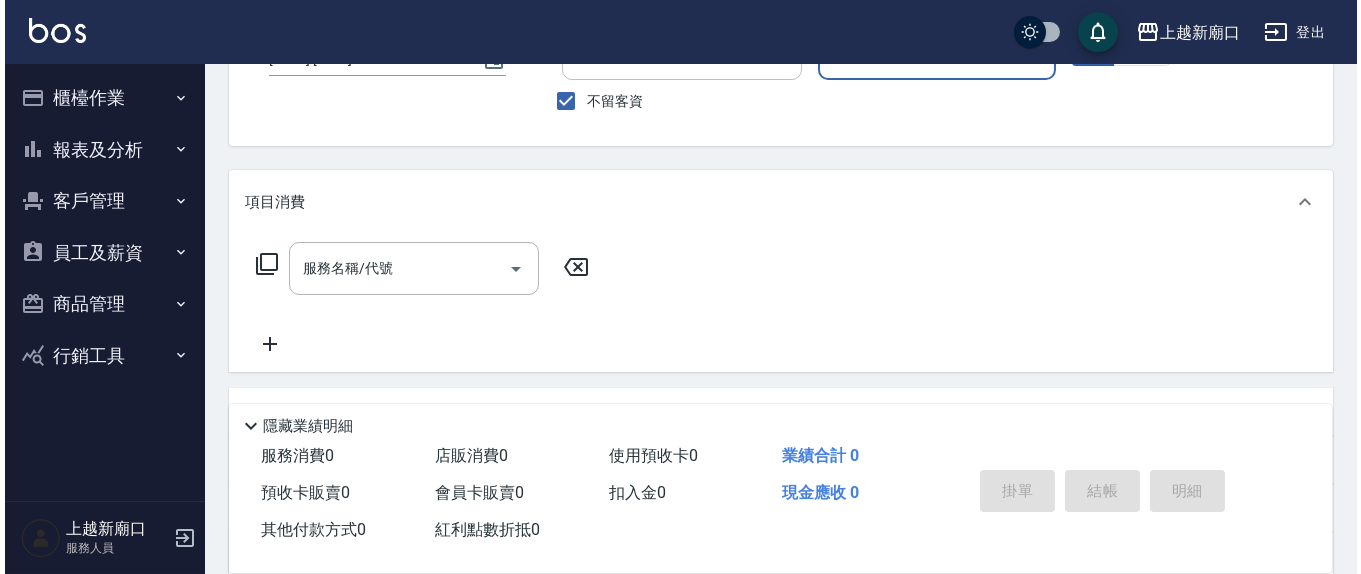 scroll, scrollTop: 144, scrollLeft: 0, axis: vertical 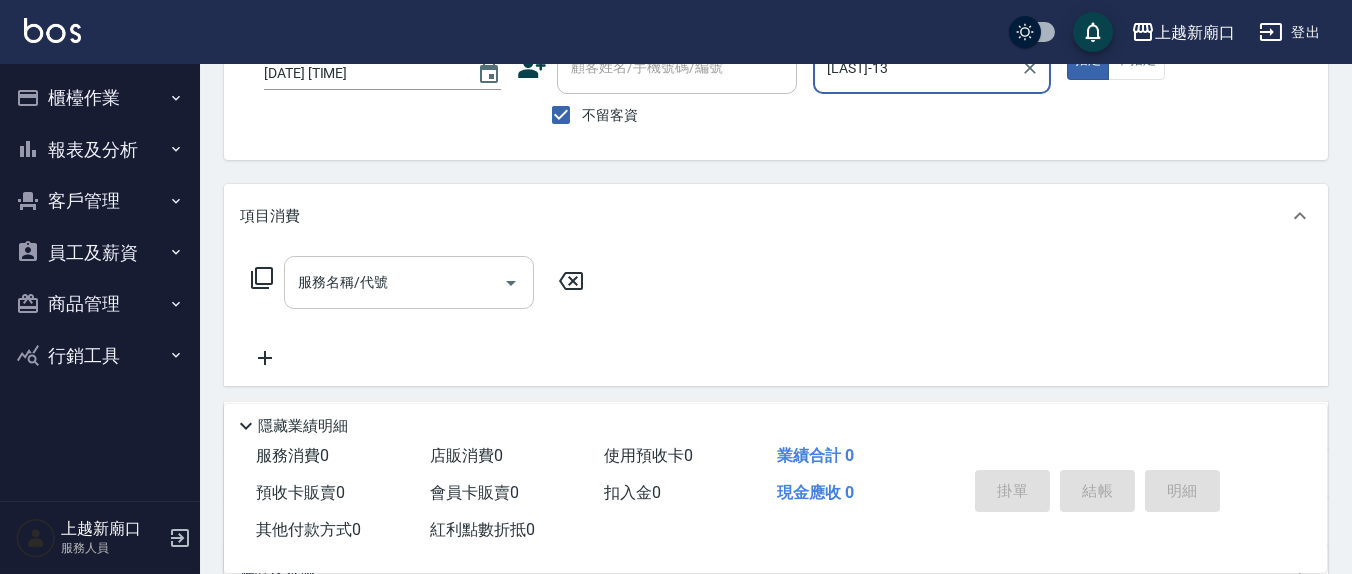 click on "服務名稱/代號 服務名稱/代號" at bounding box center (409, 282) 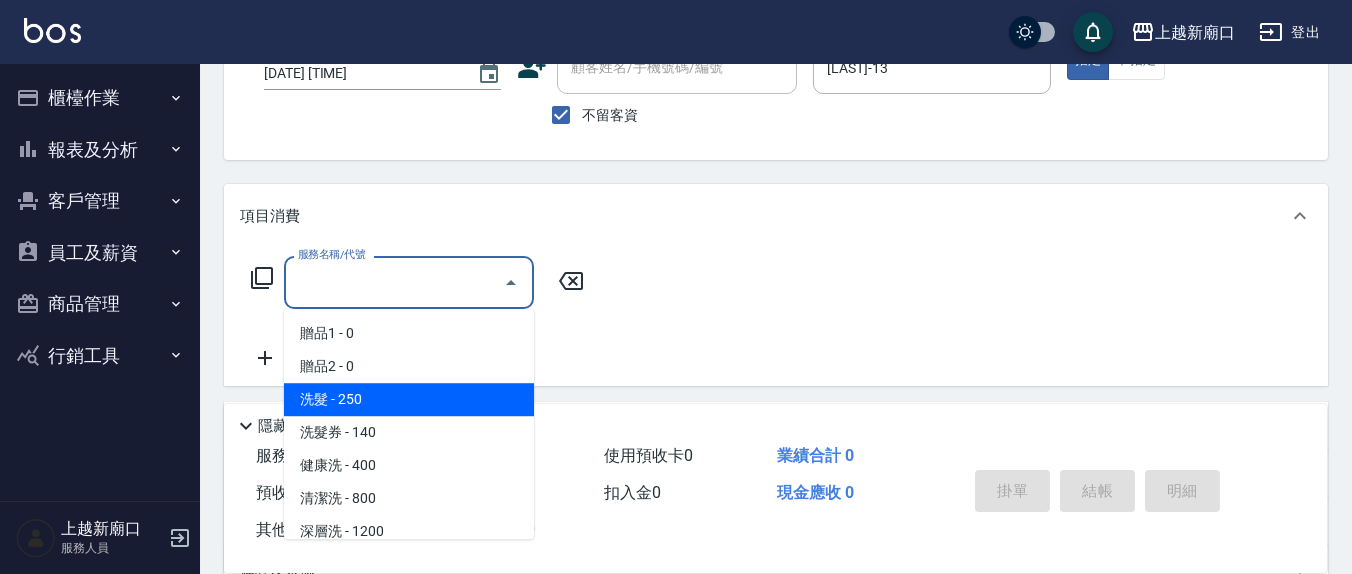 click on "洗髮 - 250" at bounding box center (409, 399) 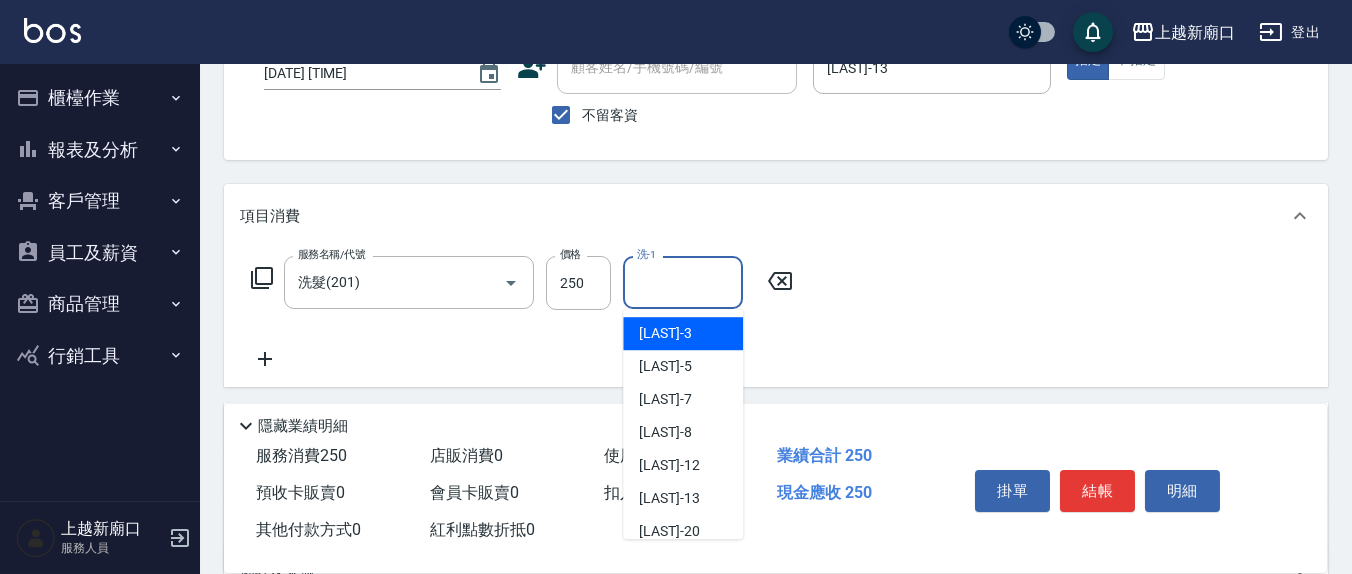 click on "洗-1" at bounding box center [683, 282] 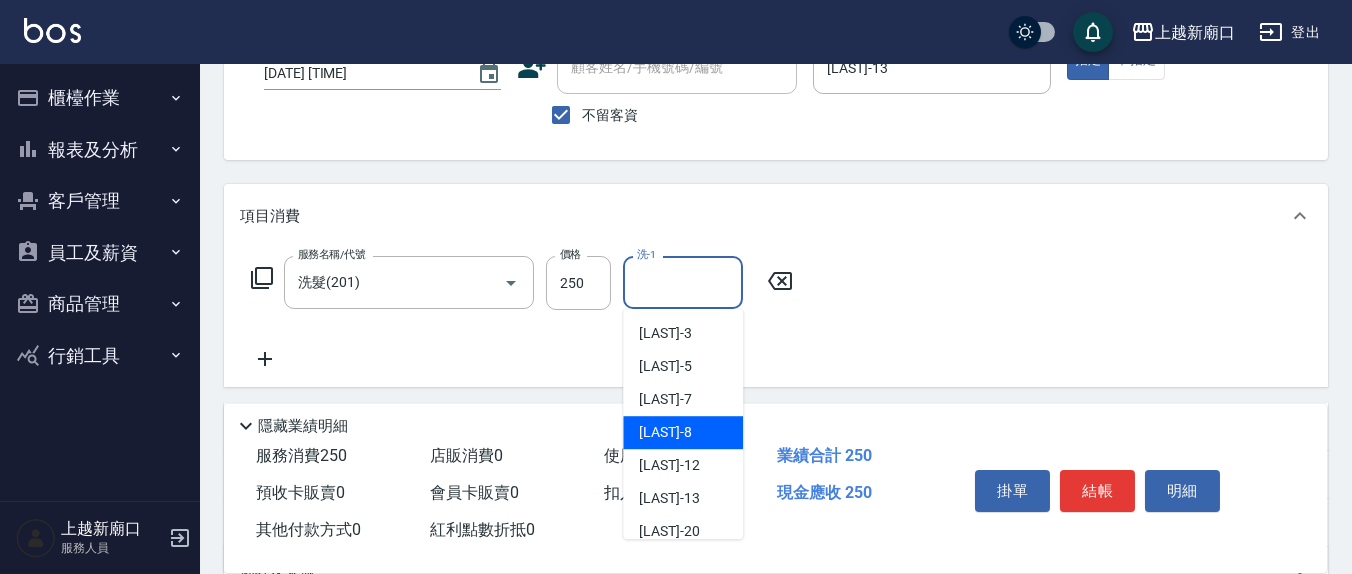 click on "[LAST] -8" at bounding box center (683, 432) 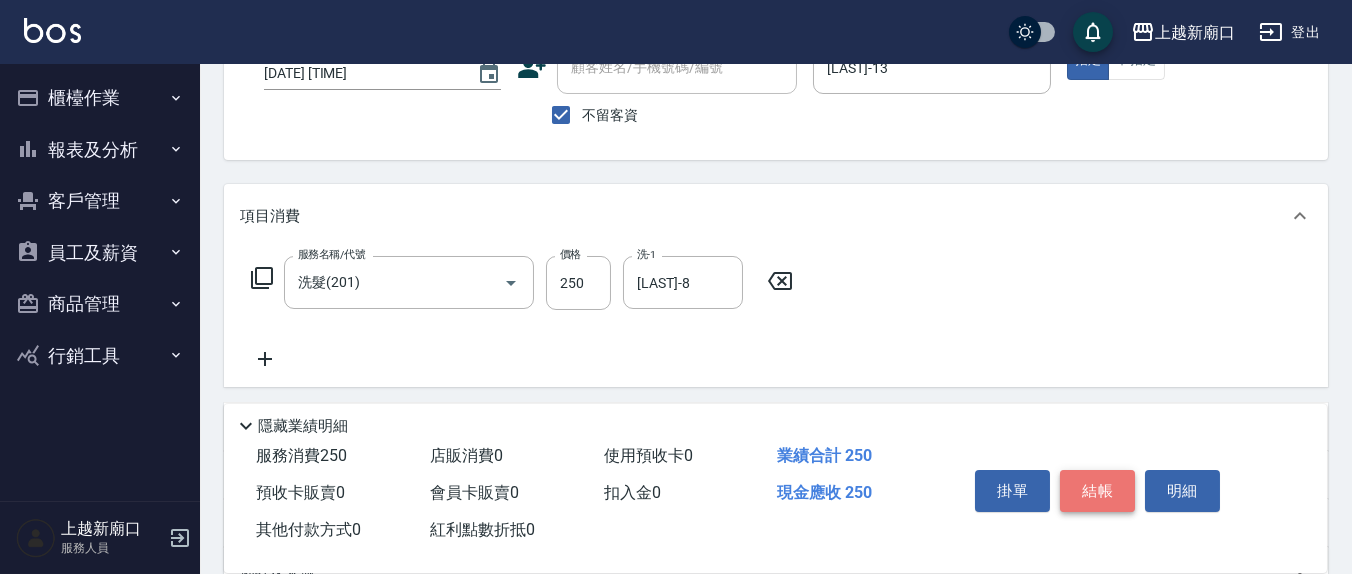 click on "結帳" at bounding box center [1097, 491] 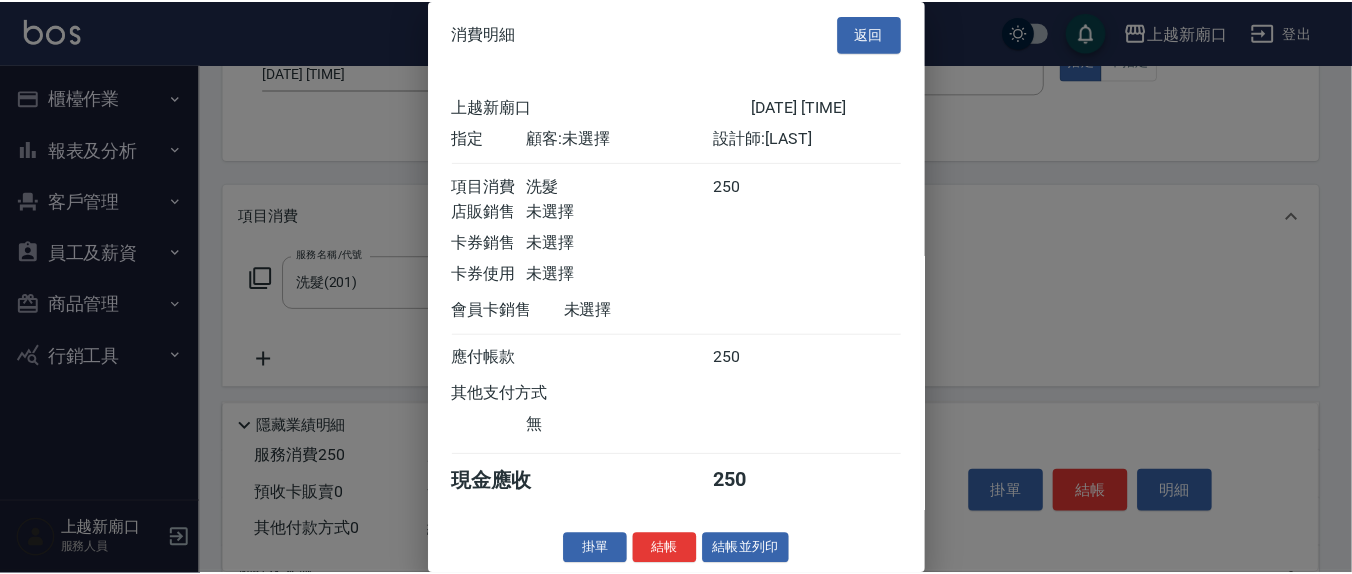 scroll, scrollTop: 22, scrollLeft: 0, axis: vertical 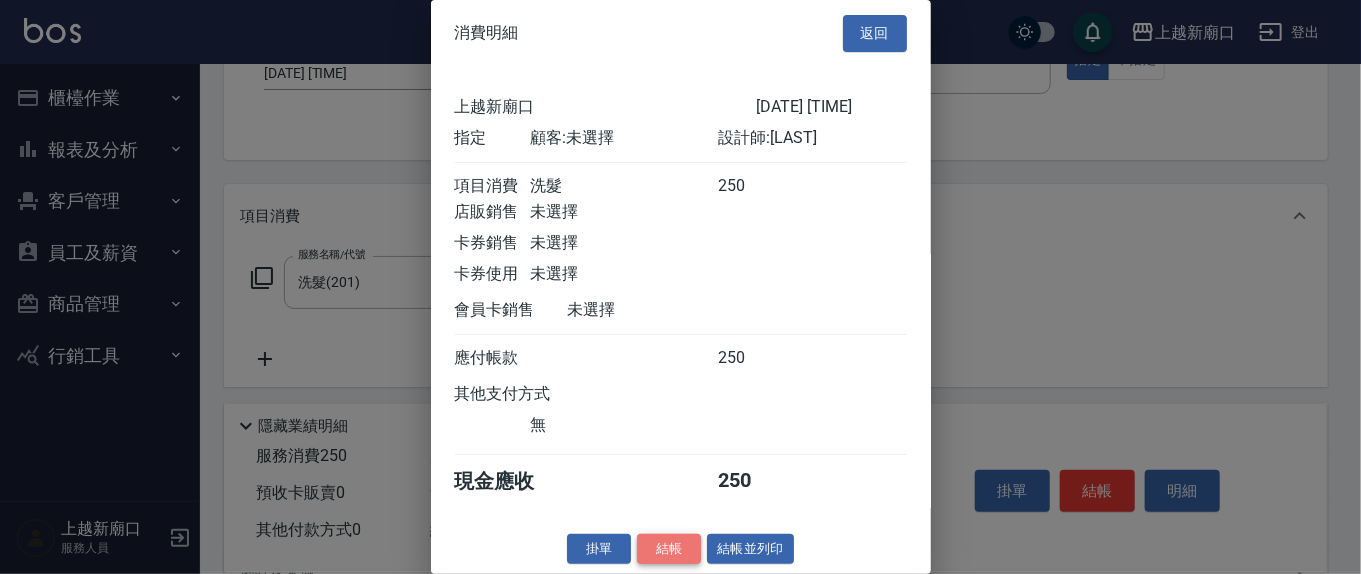 click on "結帳" at bounding box center [669, 549] 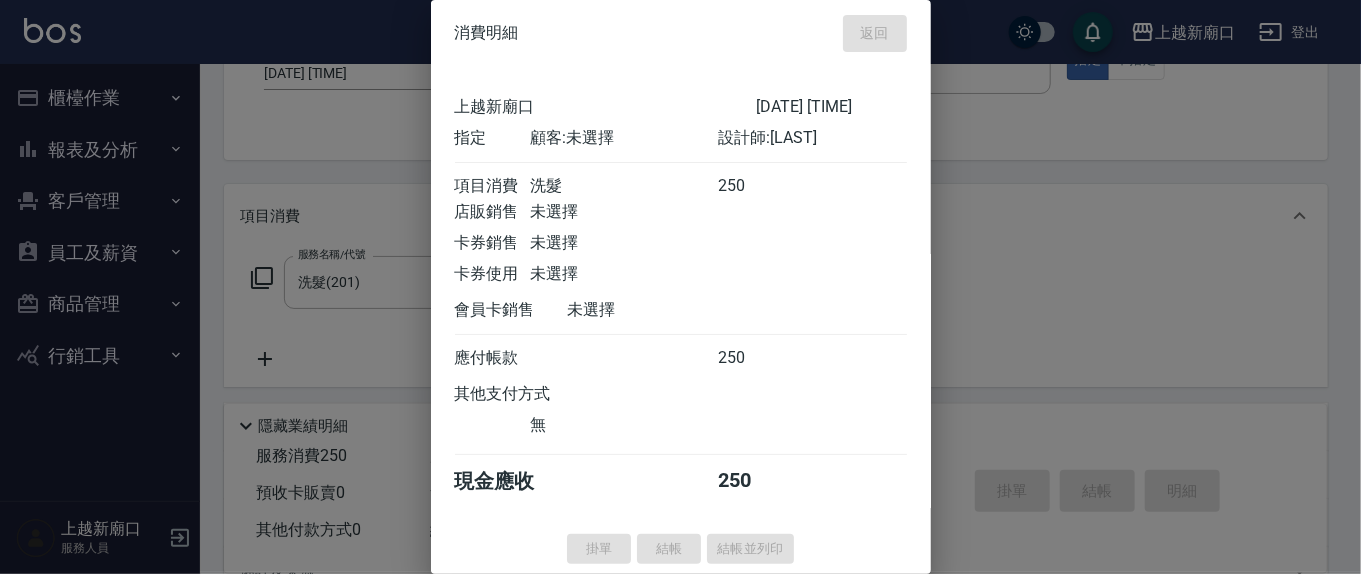 type 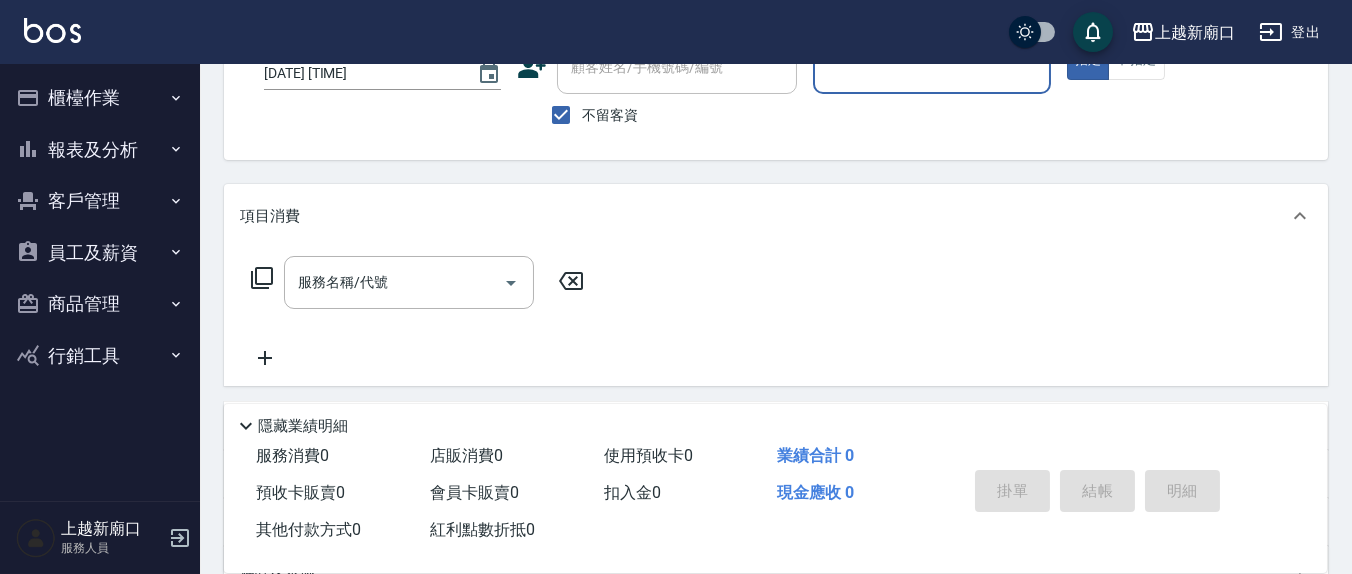 scroll, scrollTop: 0, scrollLeft: 0, axis: both 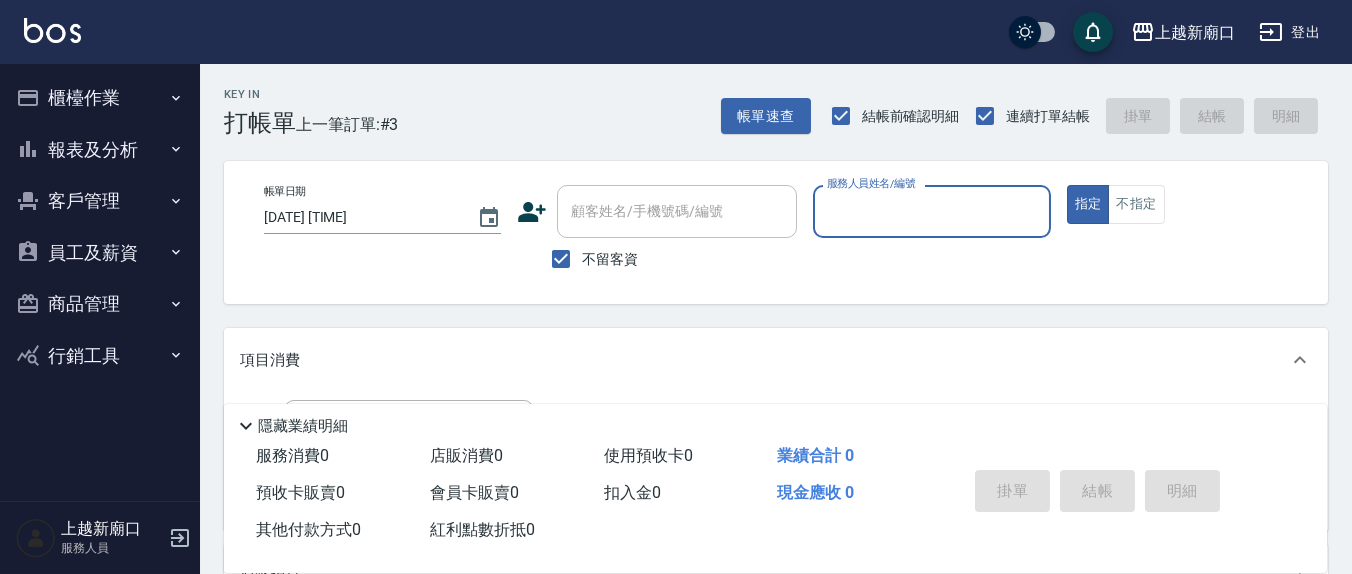 click on "服務人員姓名/編號" at bounding box center (931, 211) 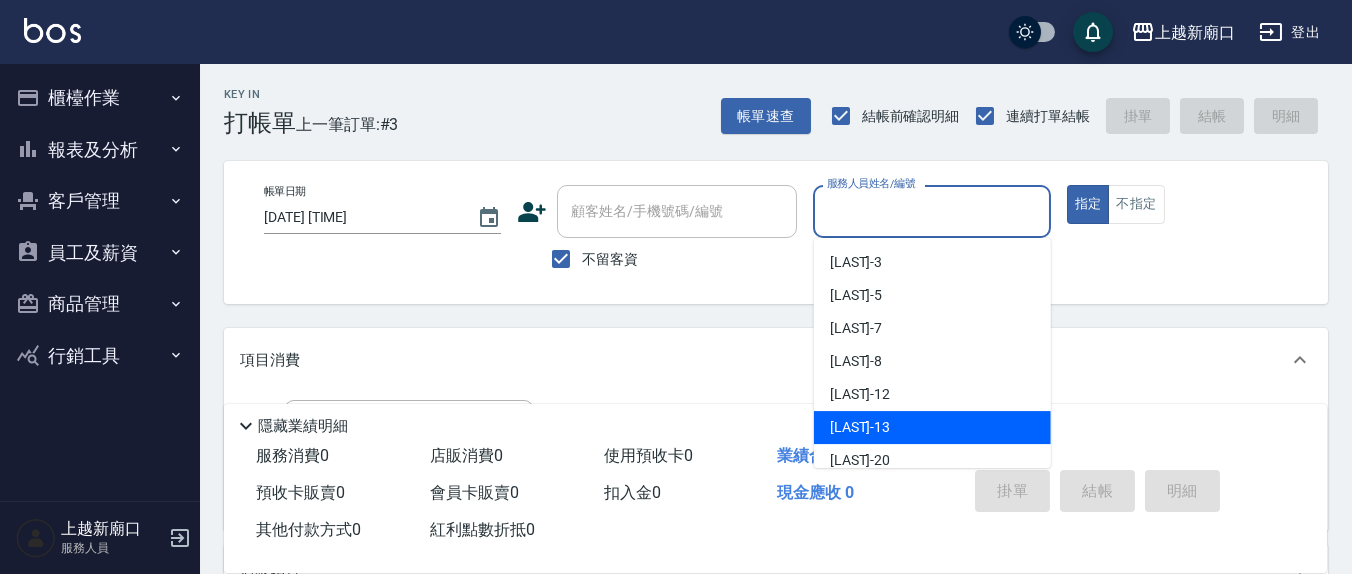 click on "[LAST] -13" at bounding box center [932, 427] 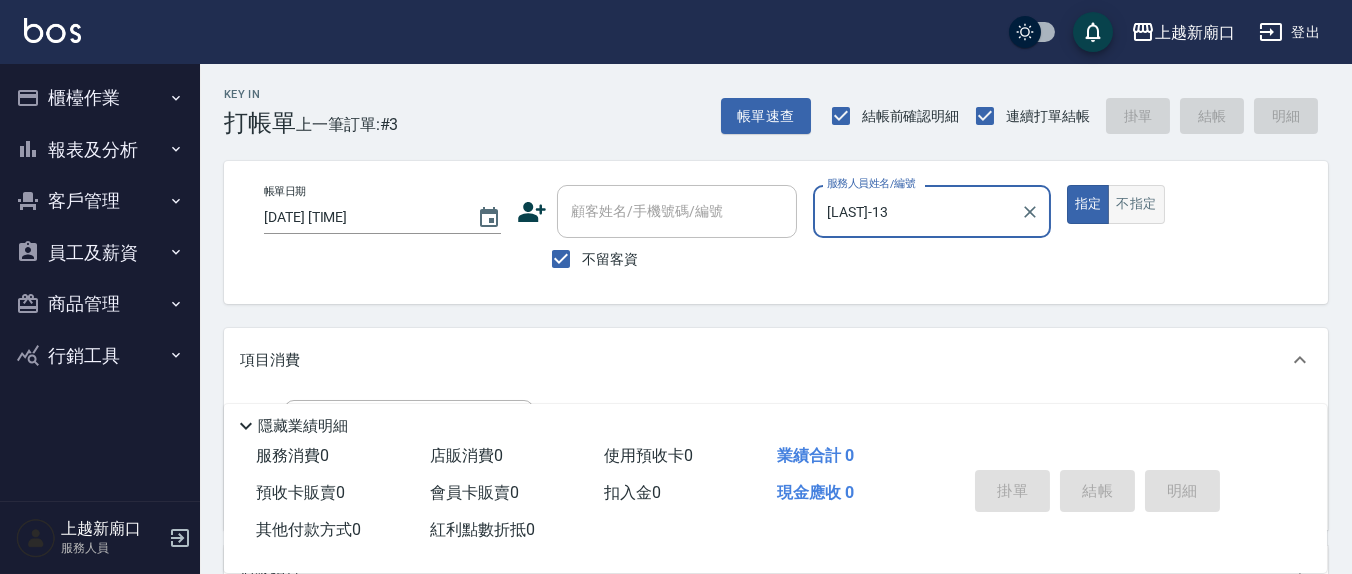 click on "不指定" at bounding box center (1136, 204) 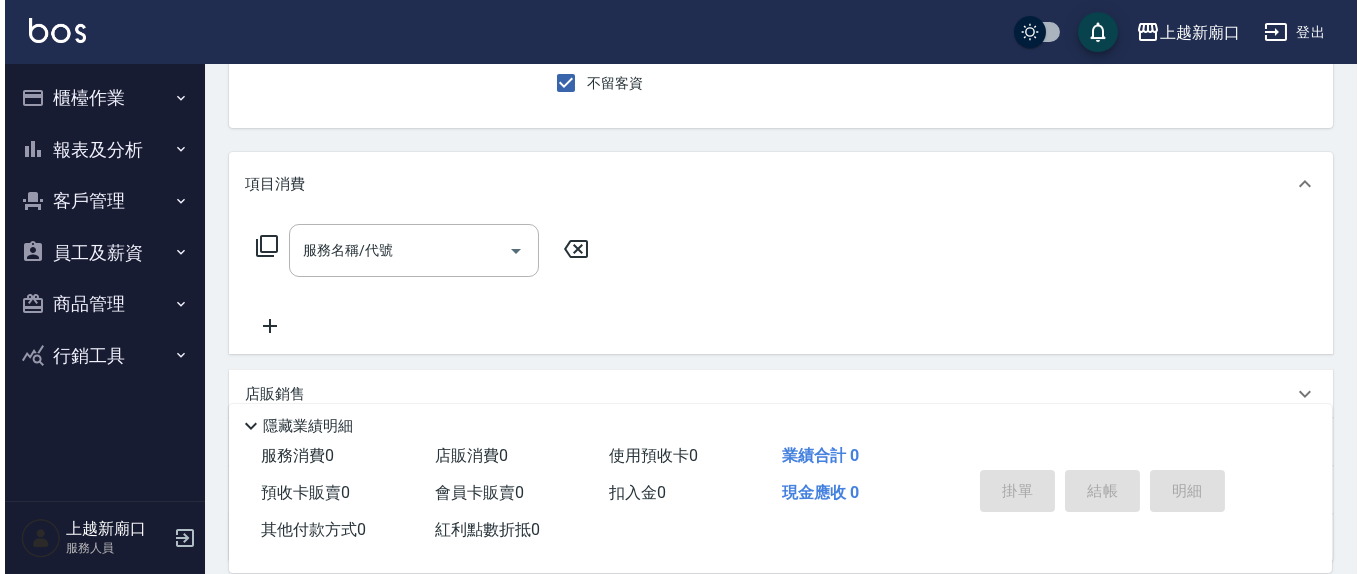 scroll, scrollTop: 208, scrollLeft: 0, axis: vertical 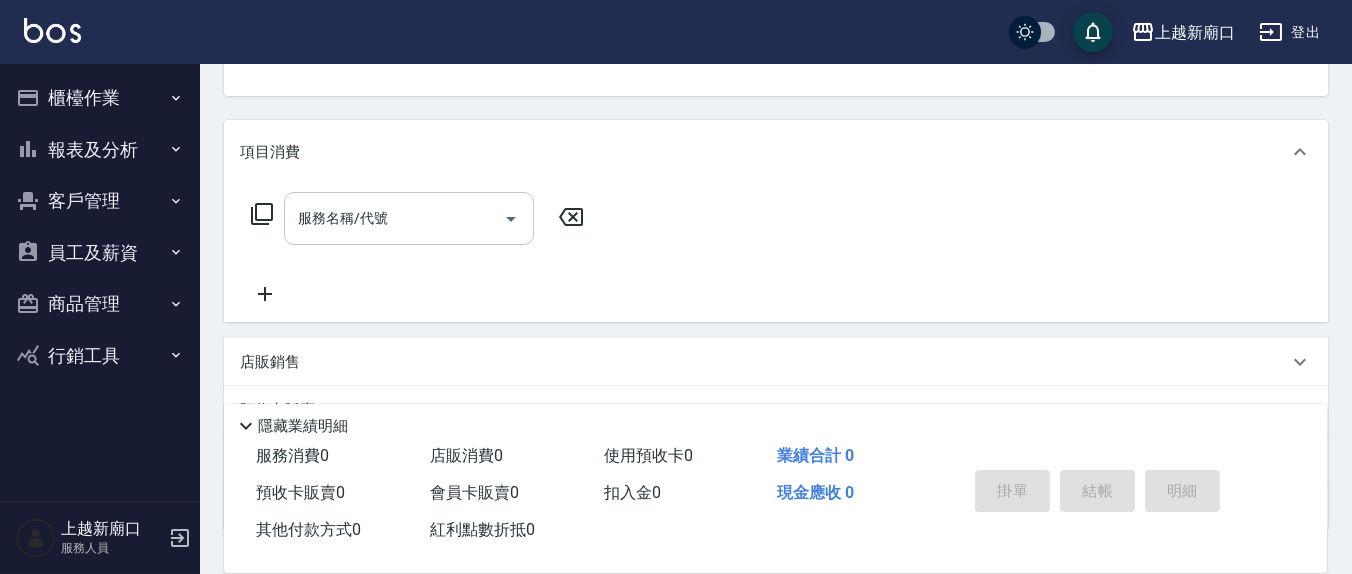 click on "服務名稱/代號 服務名稱/代號" at bounding box center [409, 218] 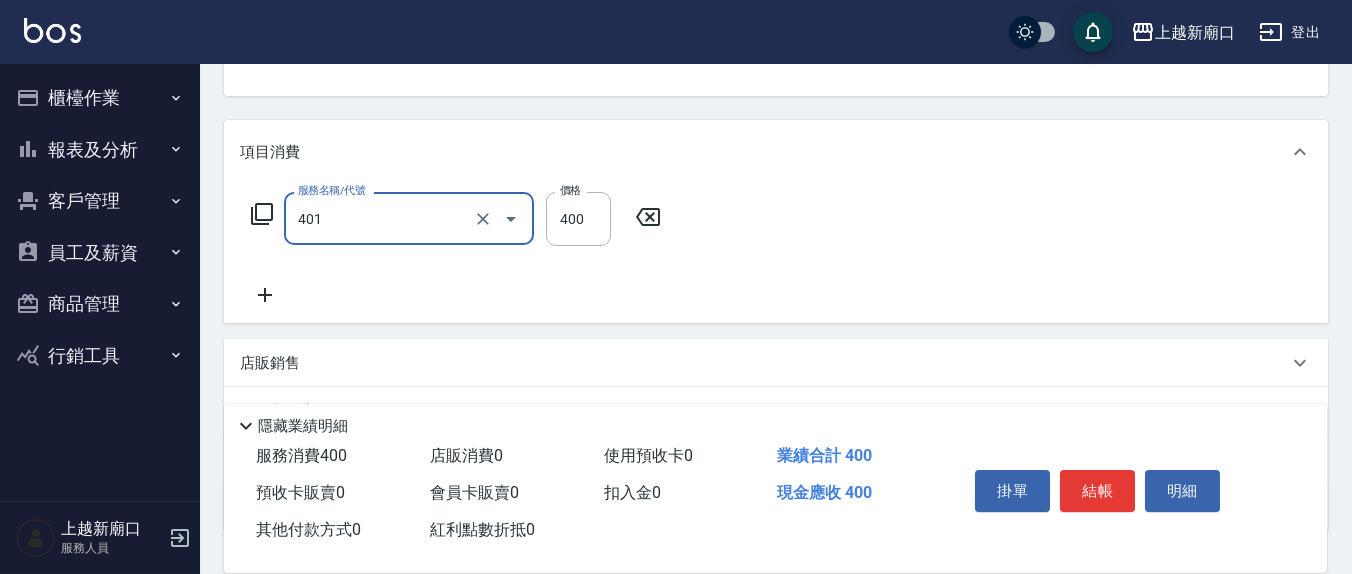 type on "剪髮(401)" 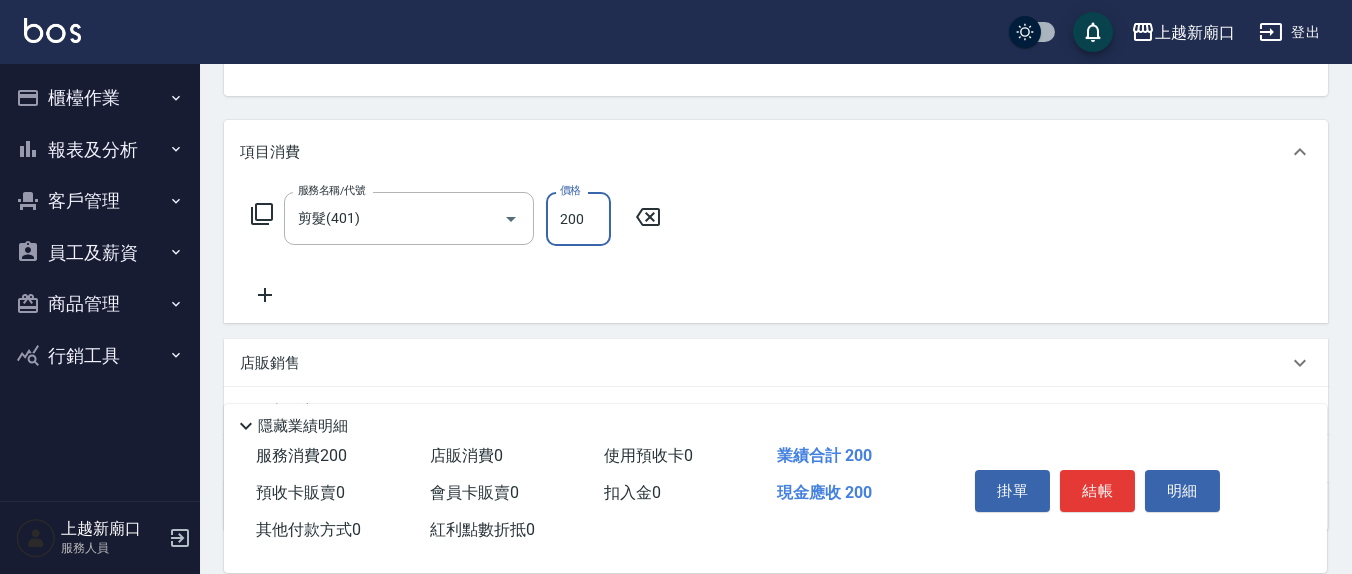 type on "200" 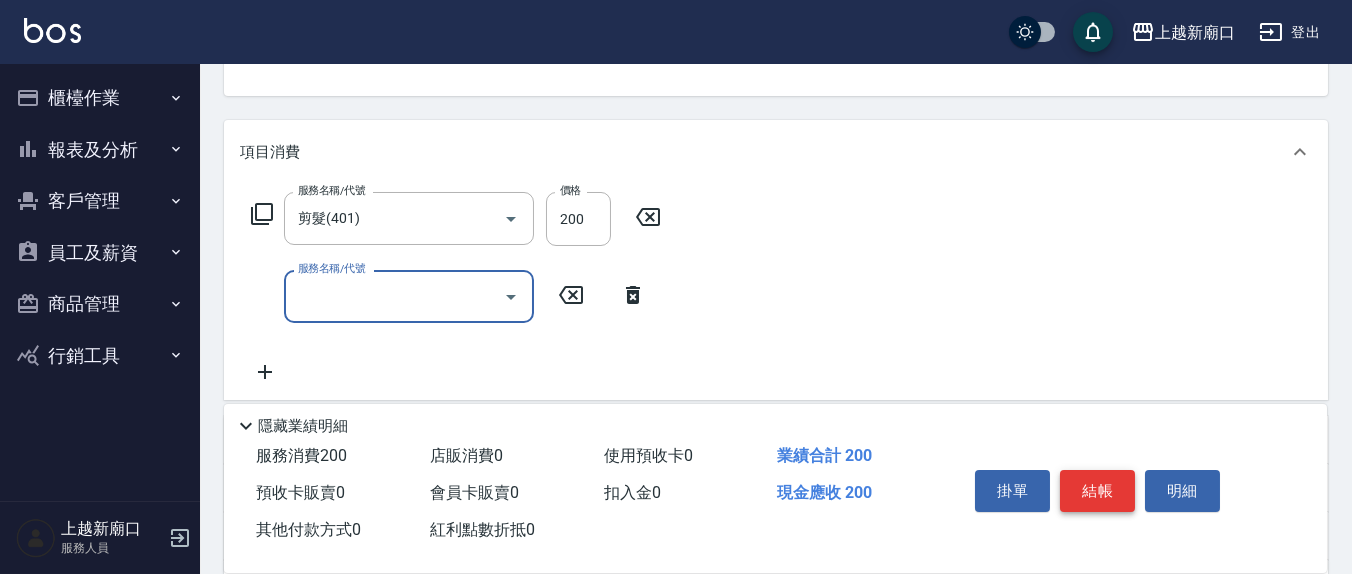click on "結帳" at bounding box center [1097, 491] 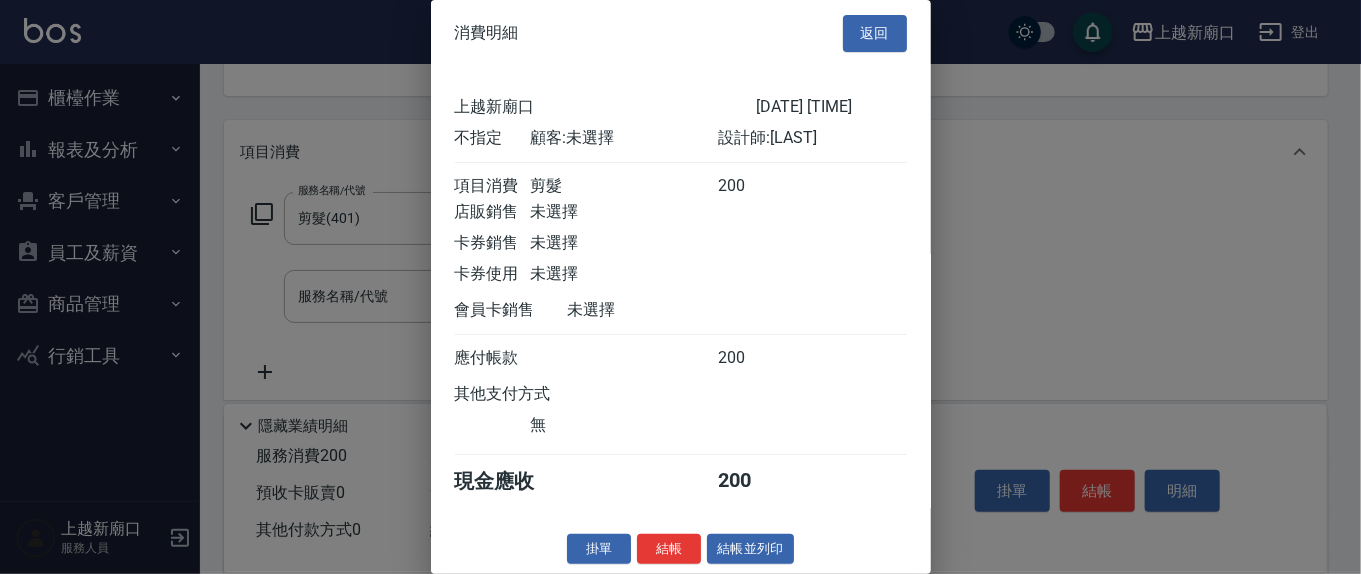scroll, scrollTop: 22, scrollLeft: 0, axis: vertical 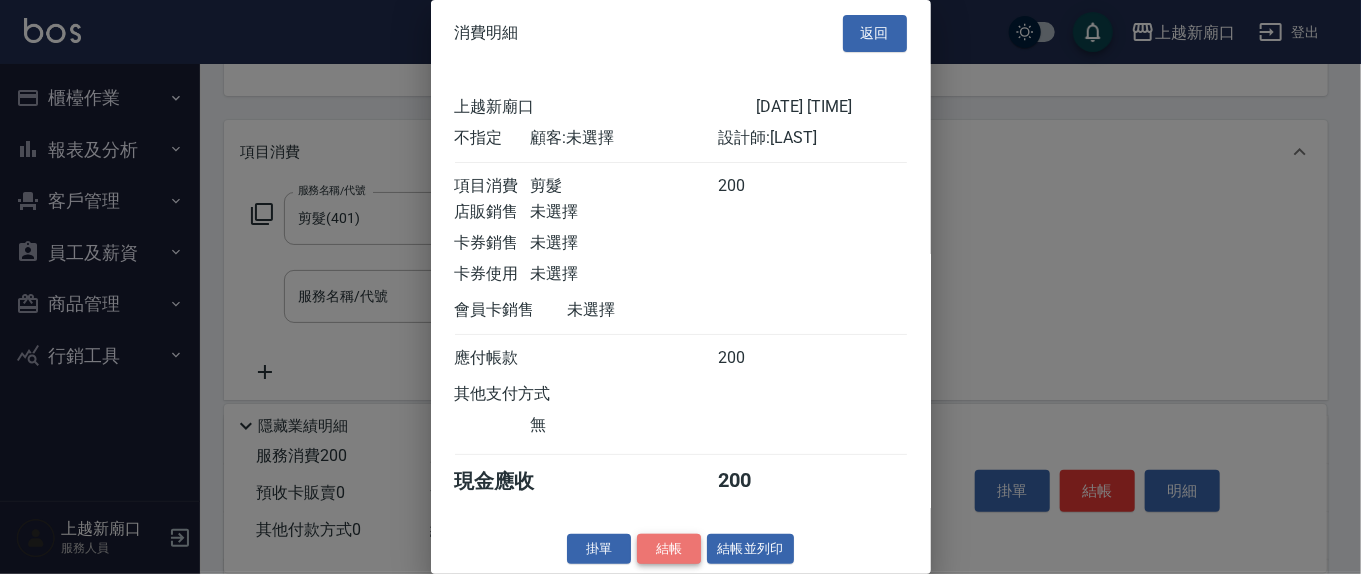 click on "結帳" at bounding box center (669, 549) 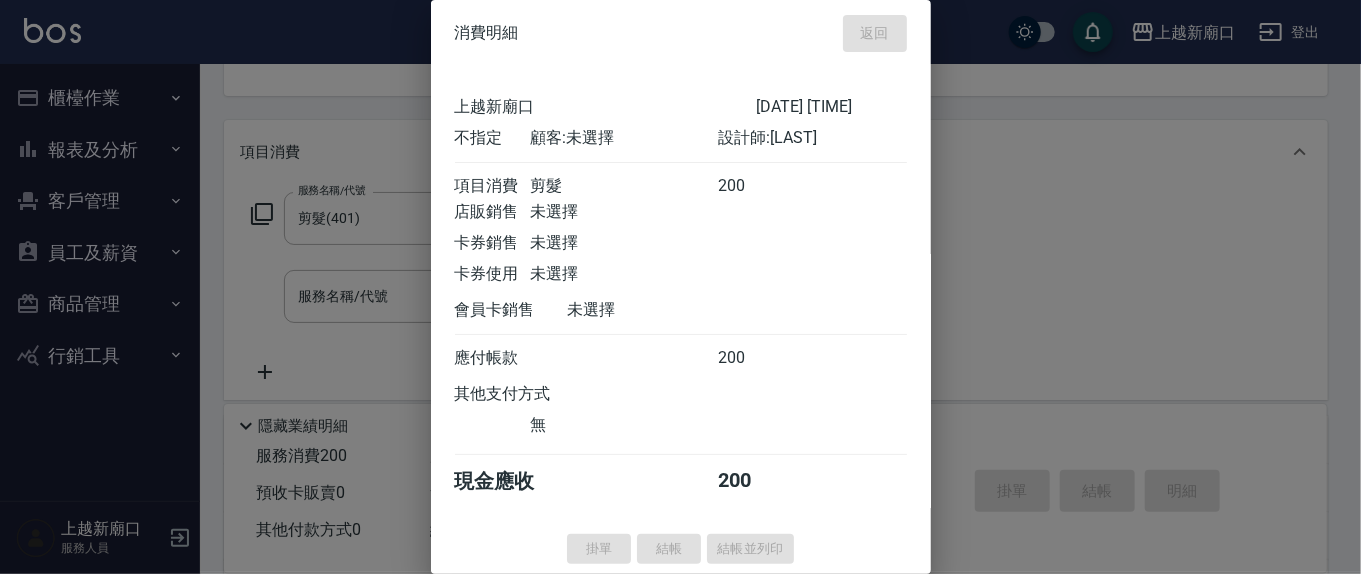 type on "[DATE] [TIME]" 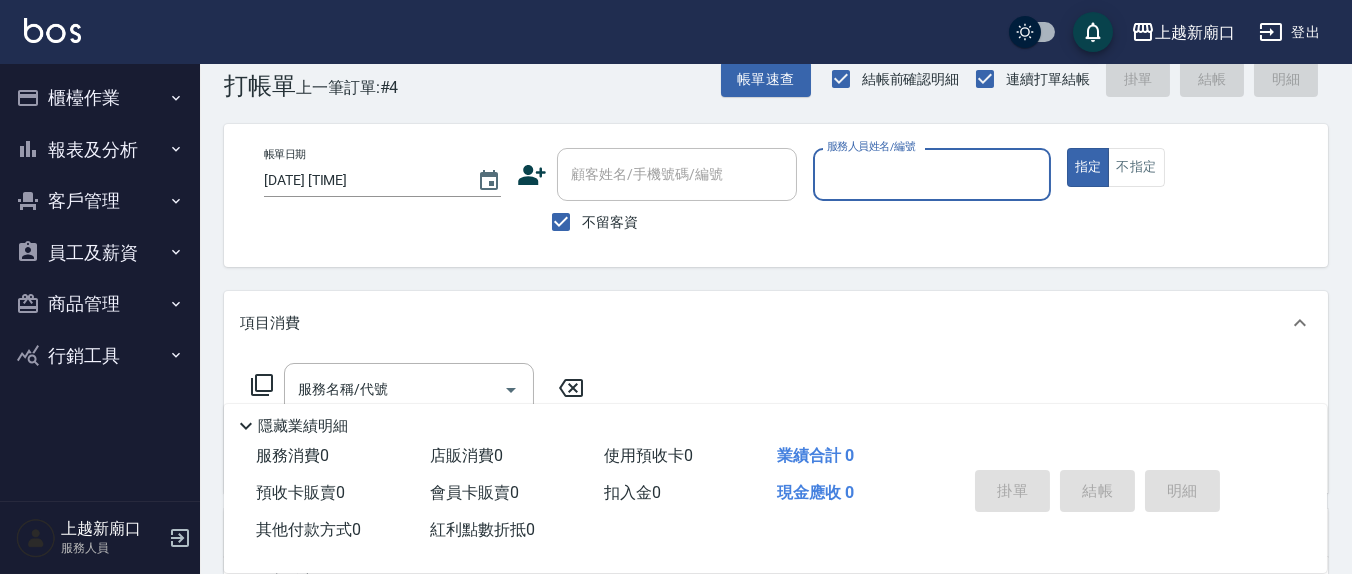 scroll, scrollTop: 0, scrollLeft: 0, axis: both 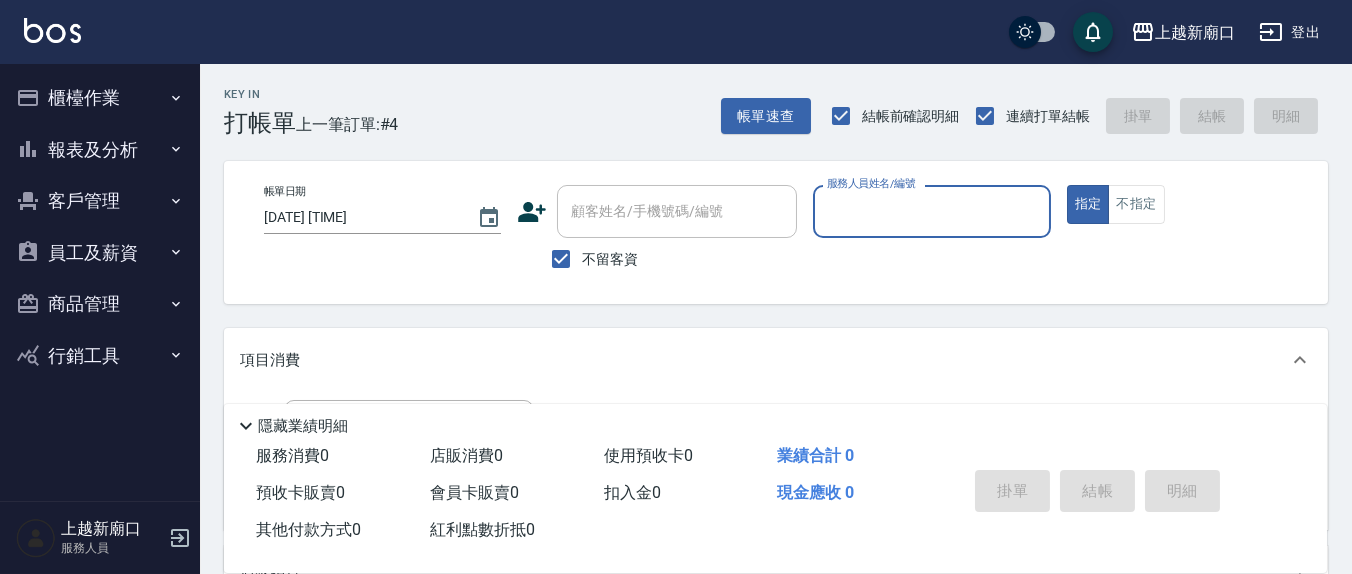 click on "服務人員姓名/編號" at bounding box center (931, 211) 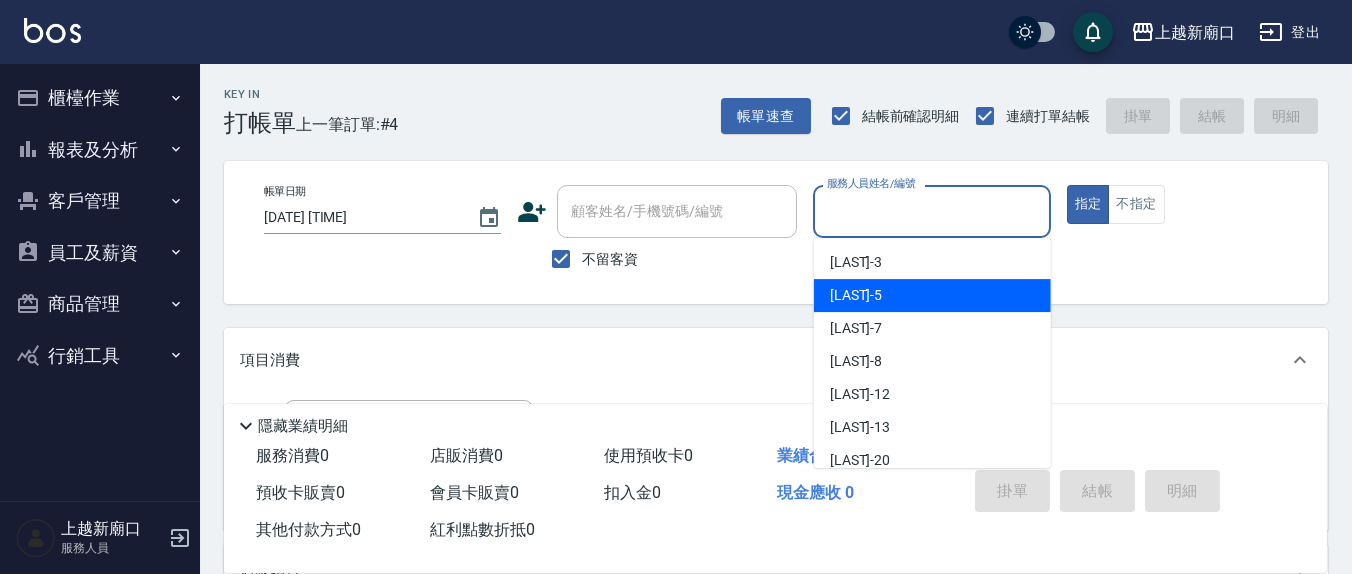 drag, startPoint x: 909, startPoint y: 299, endPoint x: 911, endPoint y: 318, distance: 19.104973 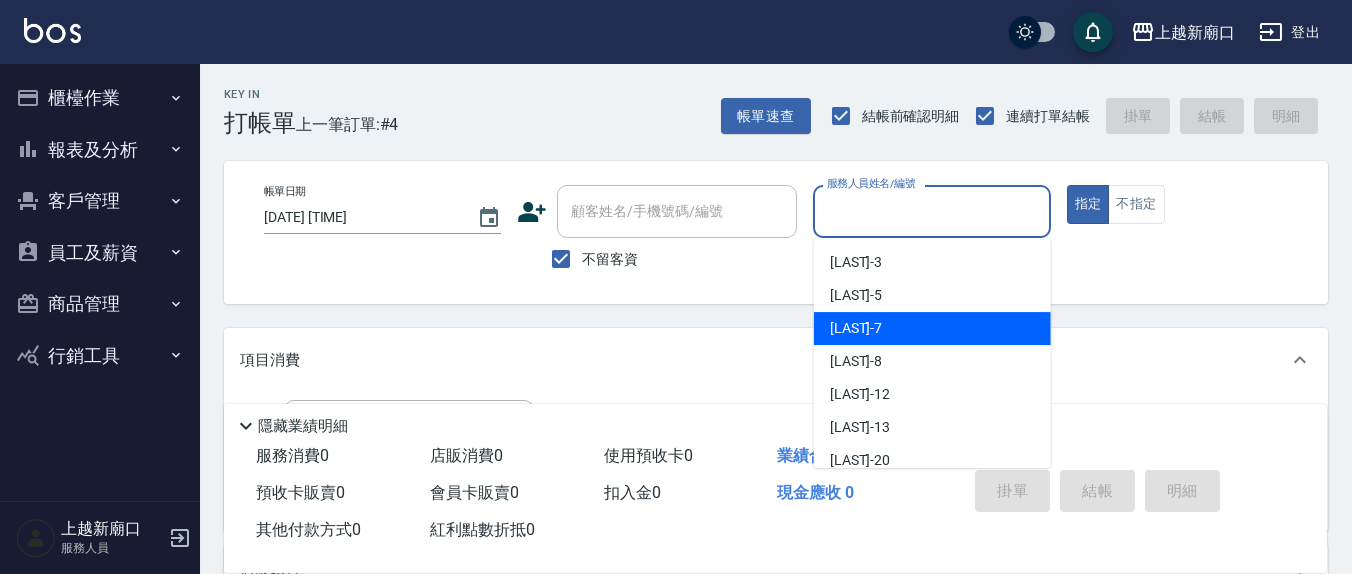 click on "[LAST] -7" at bounding box center [932, 328] 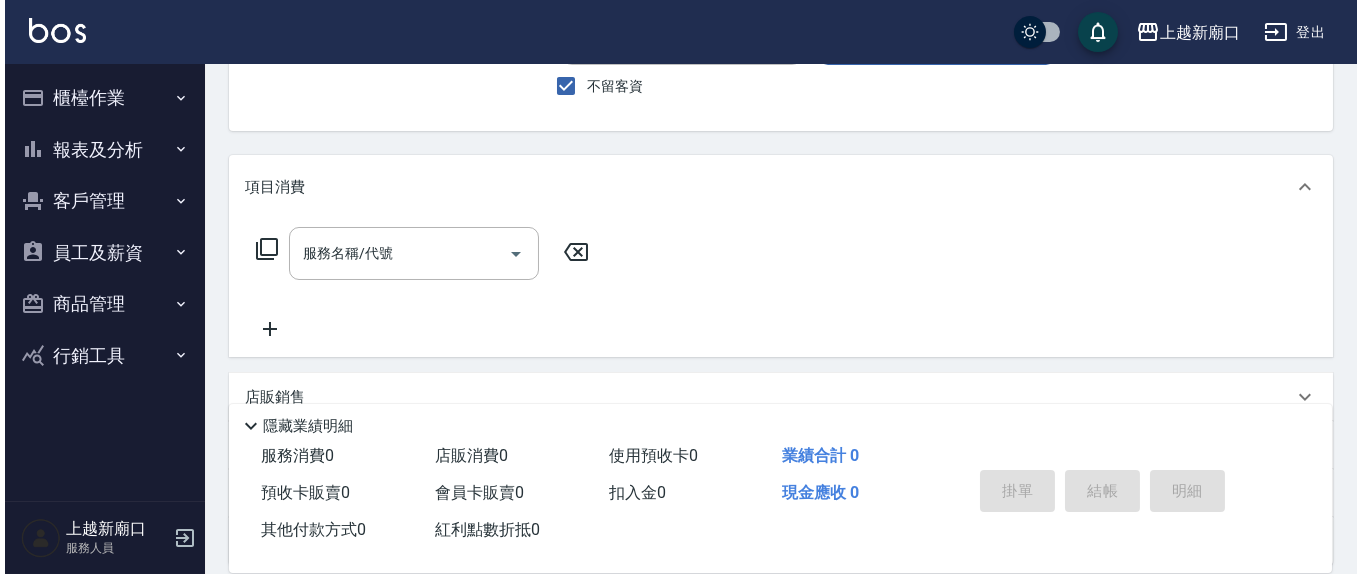 scroll, scrollTop: 208, scrollLeft: 0, axis: vertical 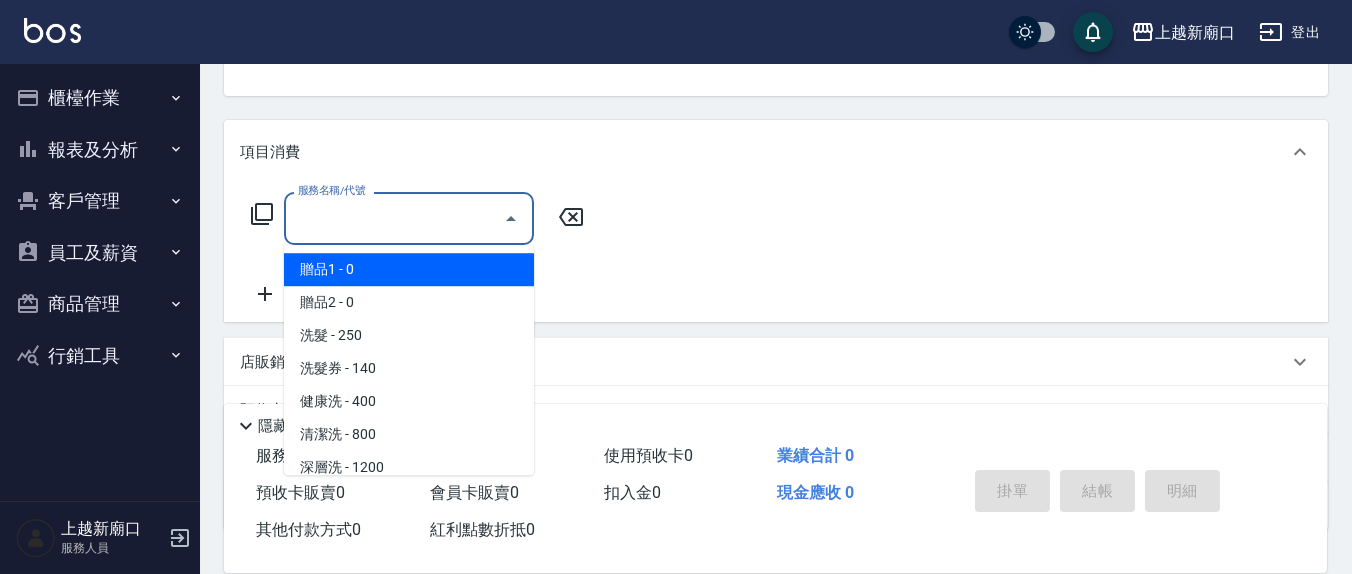 click on "服務名稱/代號 服務名稱/代號" at bounding box center (409, 218) 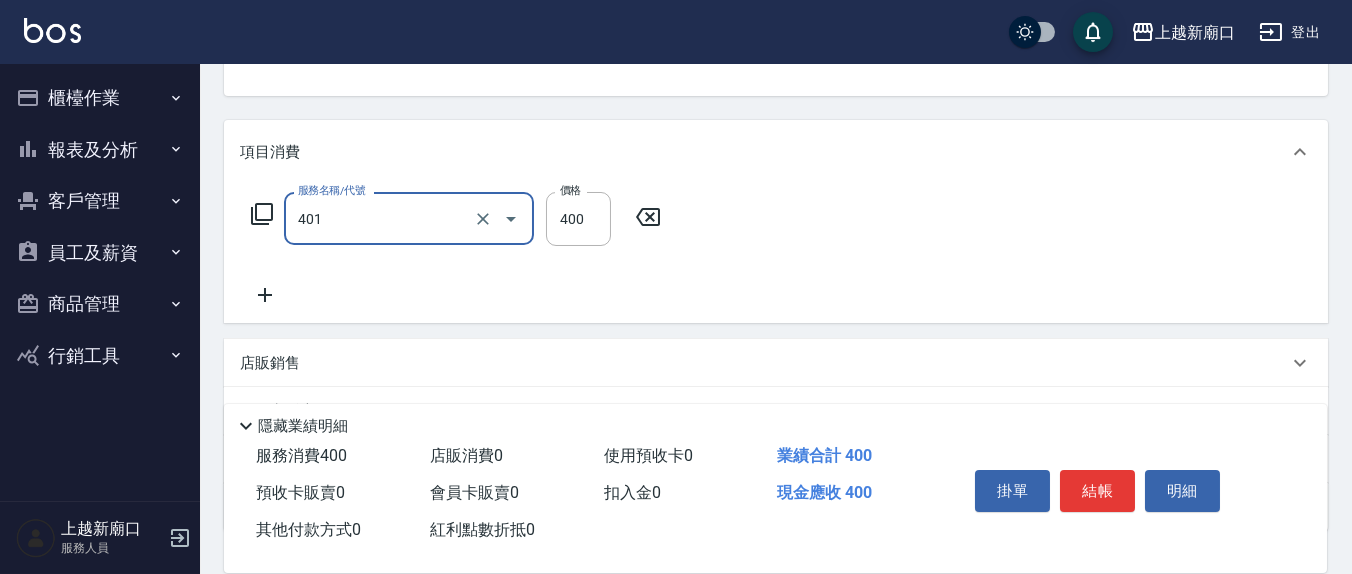 type on "剪髮(401)" 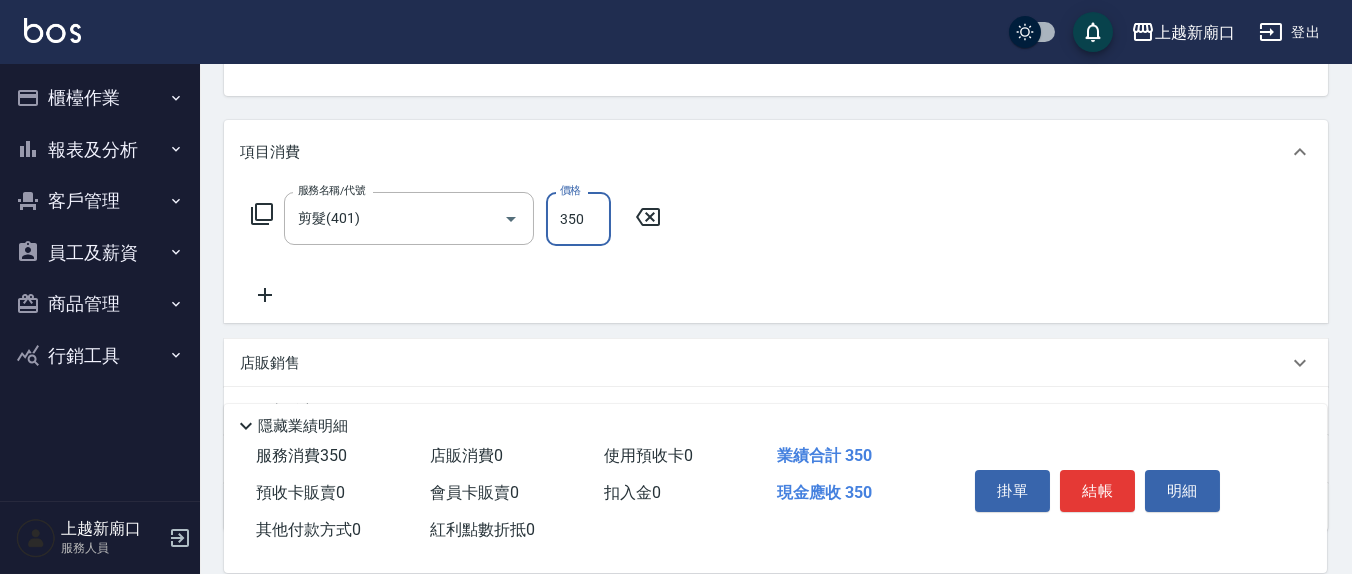 type on "350" 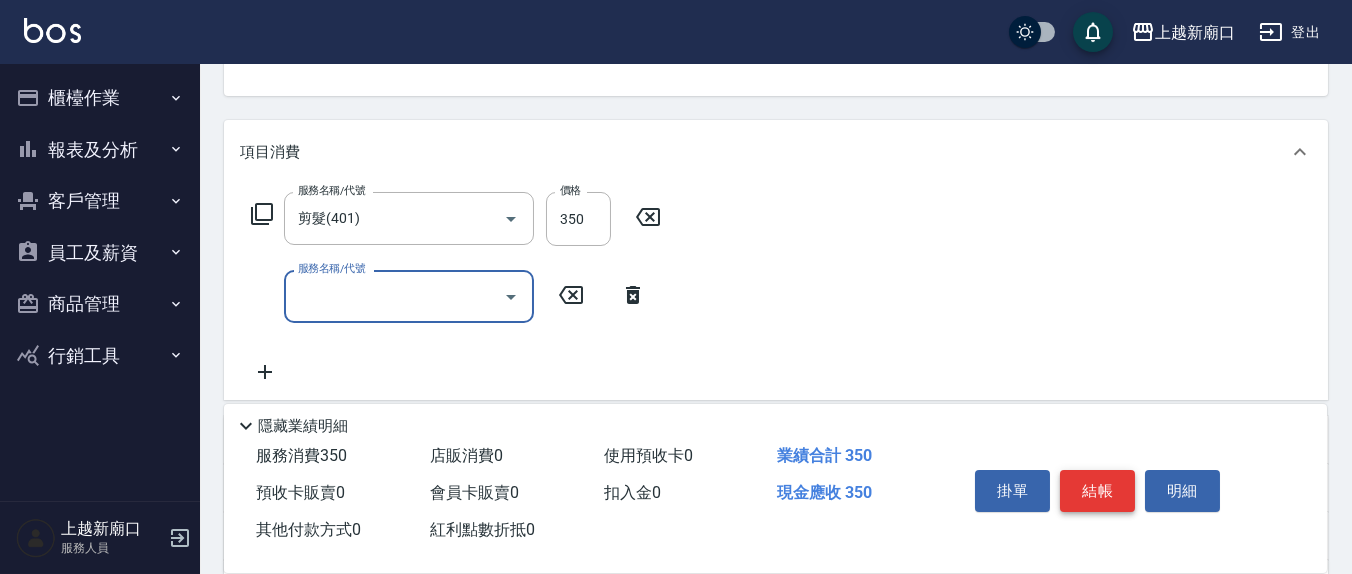 click on "結帳" at bounding box center (1097, 491) 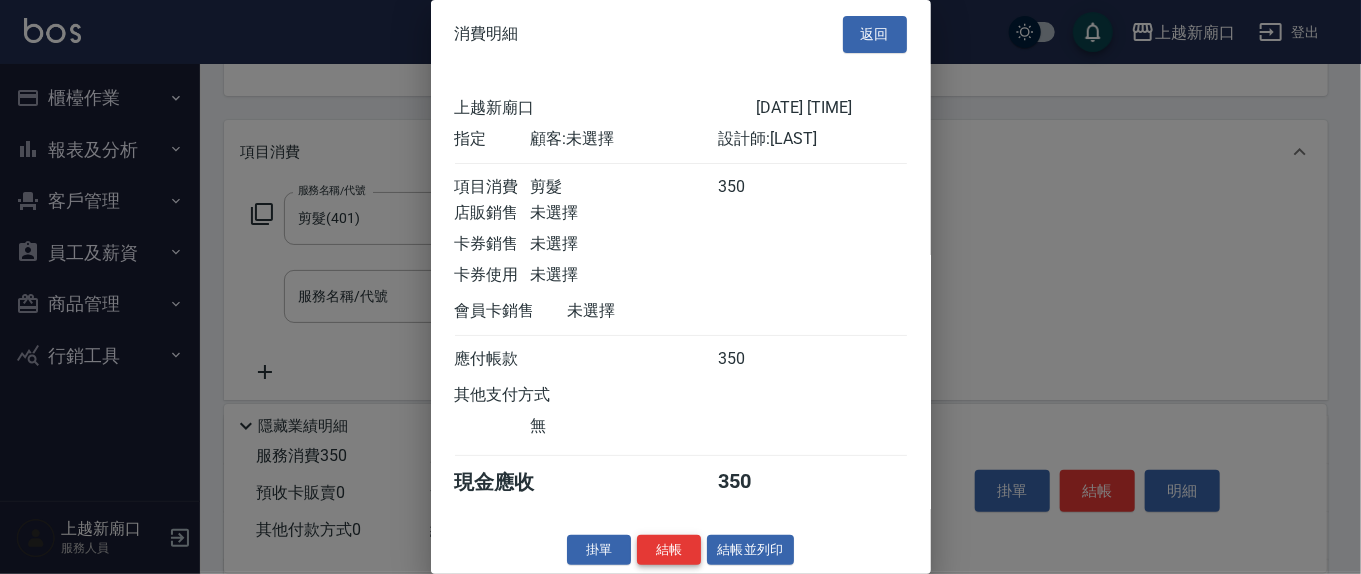 click on "結帳" at bounding box center (669, 550) 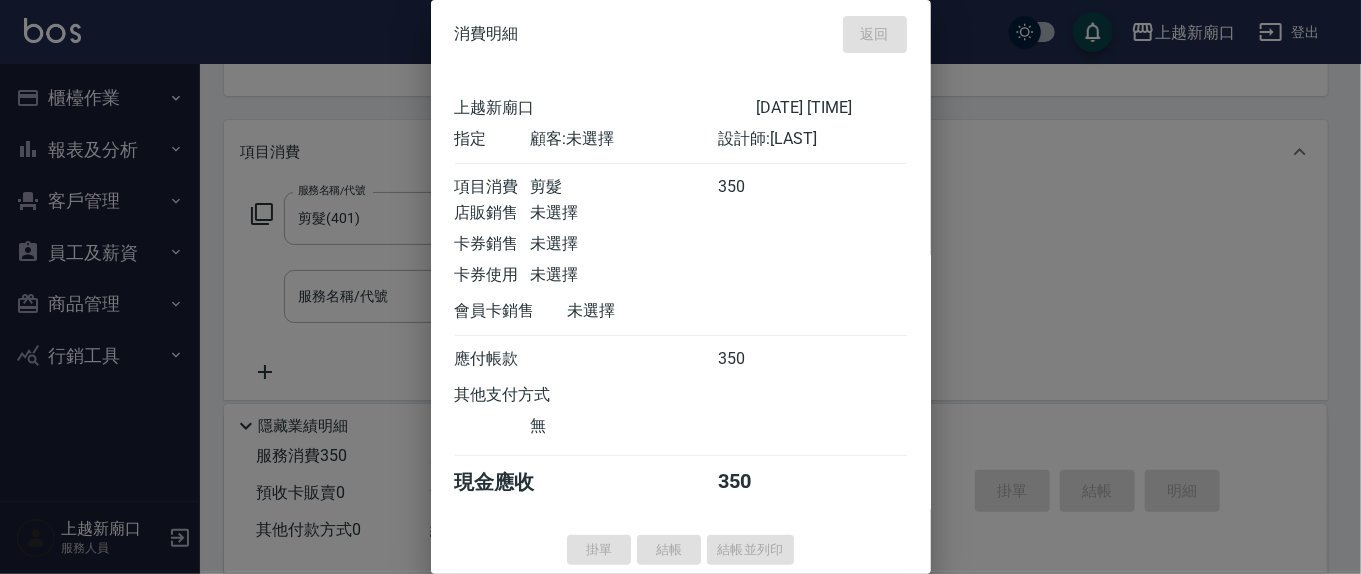 type 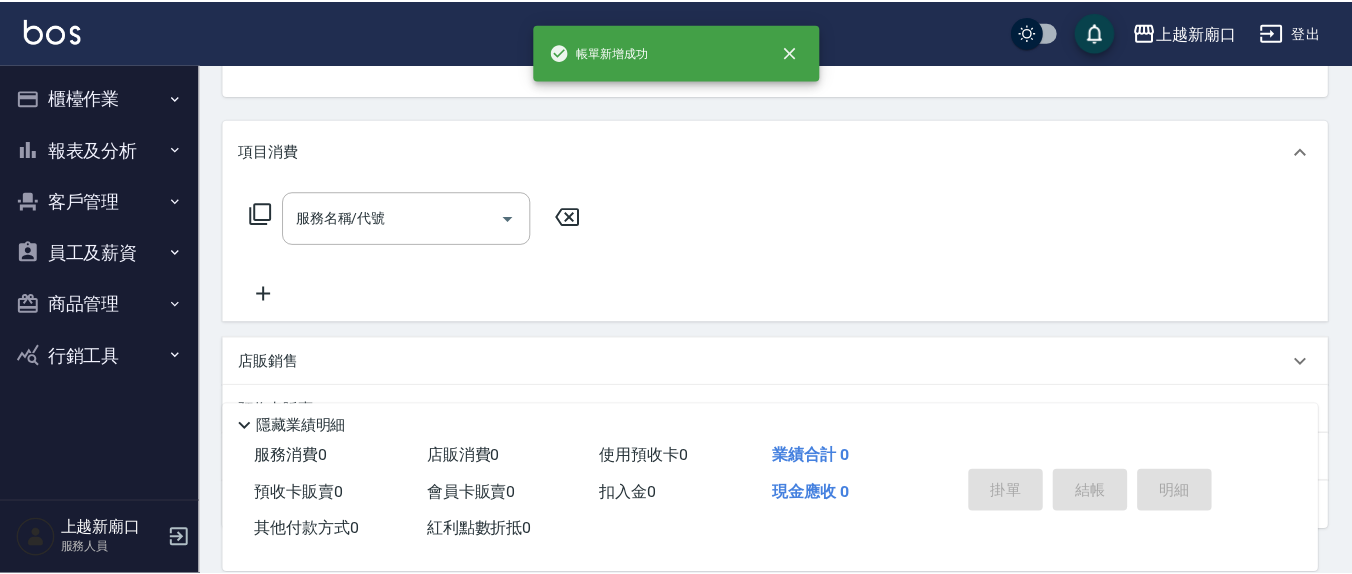 scroll, scrollTop: 193, scrollLeft: 0, axis: vertical 